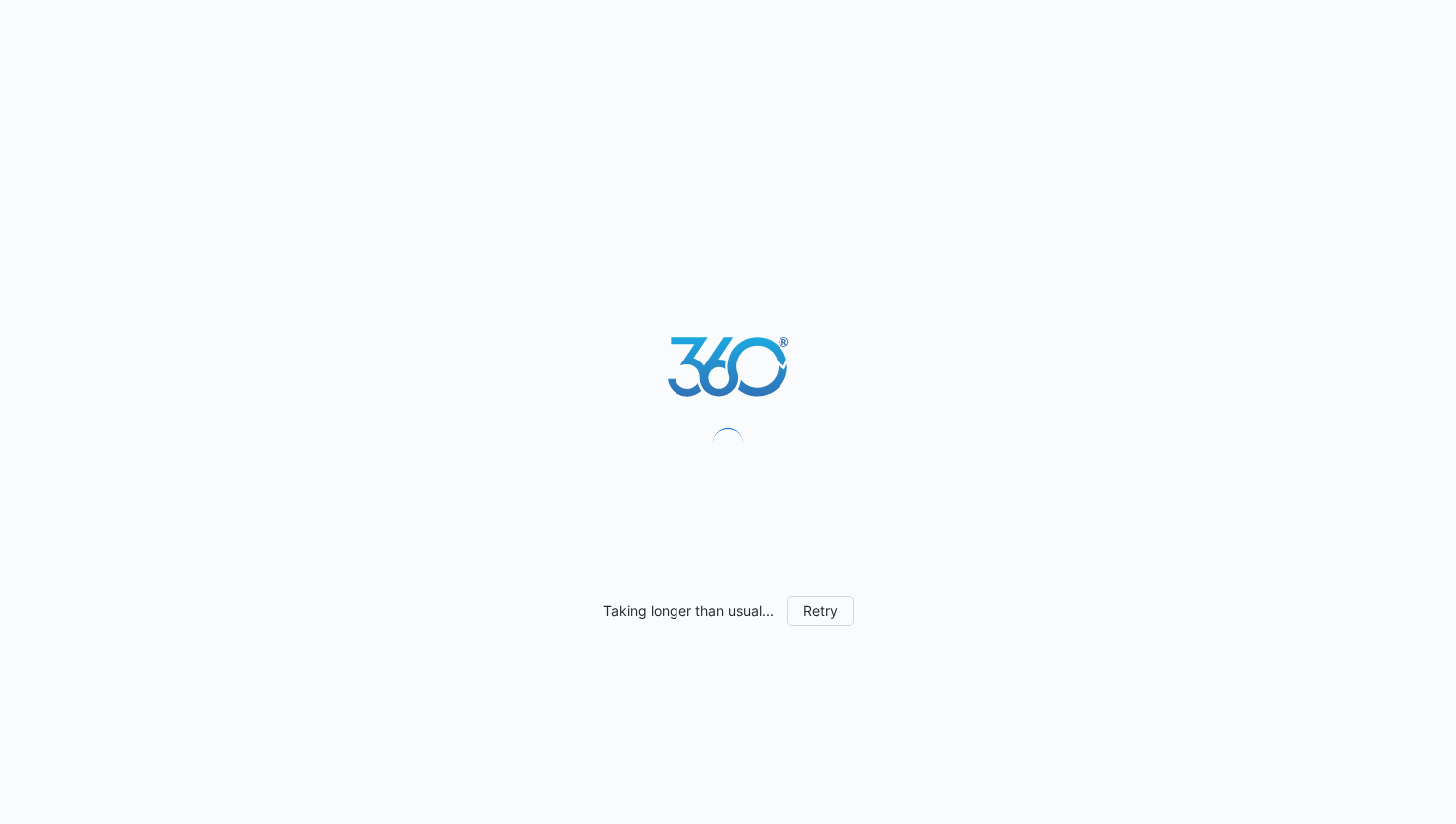 scroll, scrollTop: 0, scrollLeft: 0, axis: both 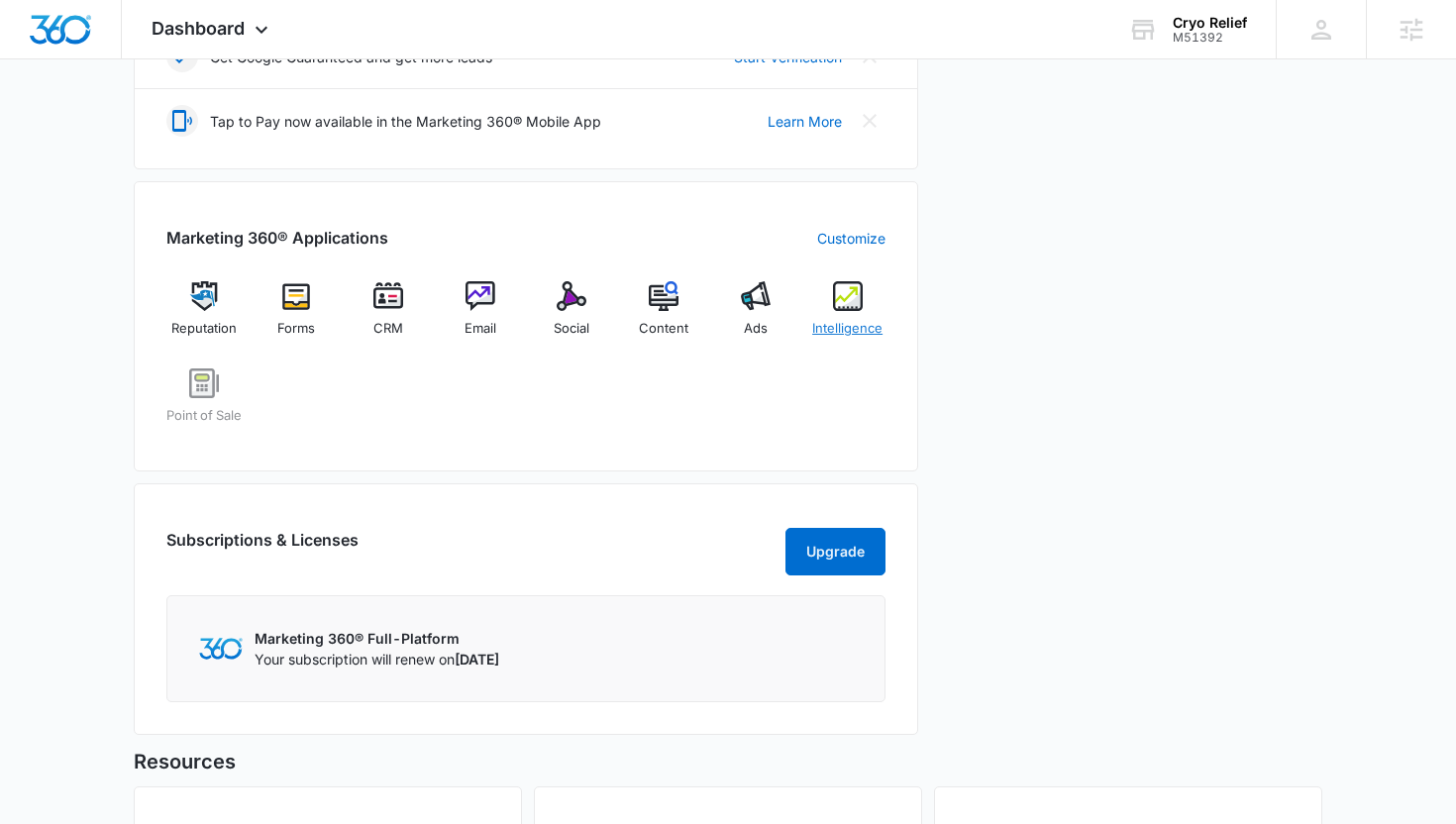 click on "Intelligence" at bounding box center [847, 317] 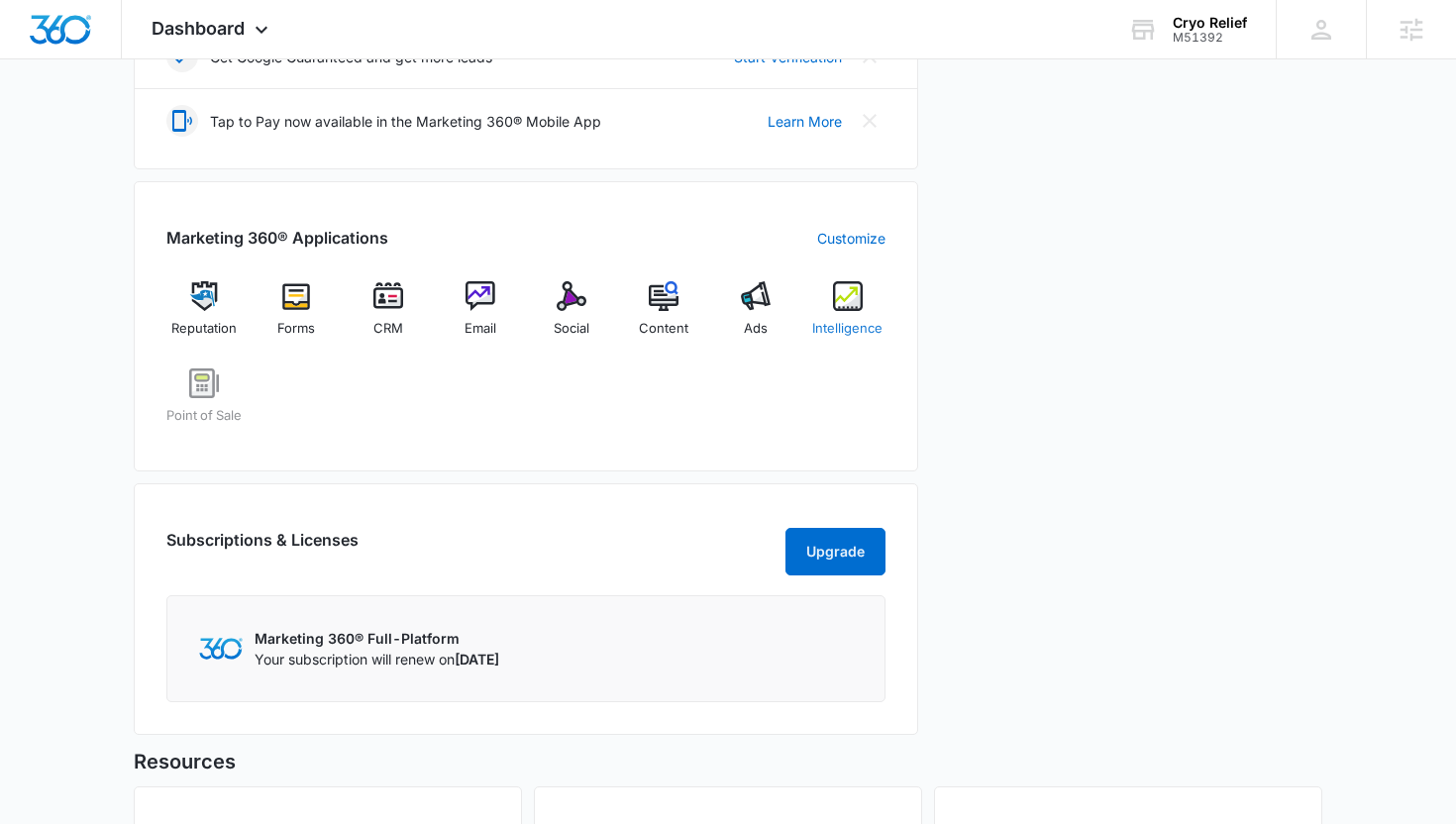 scroll, scrollTop: 0, scrollLeft: 0, axis: both 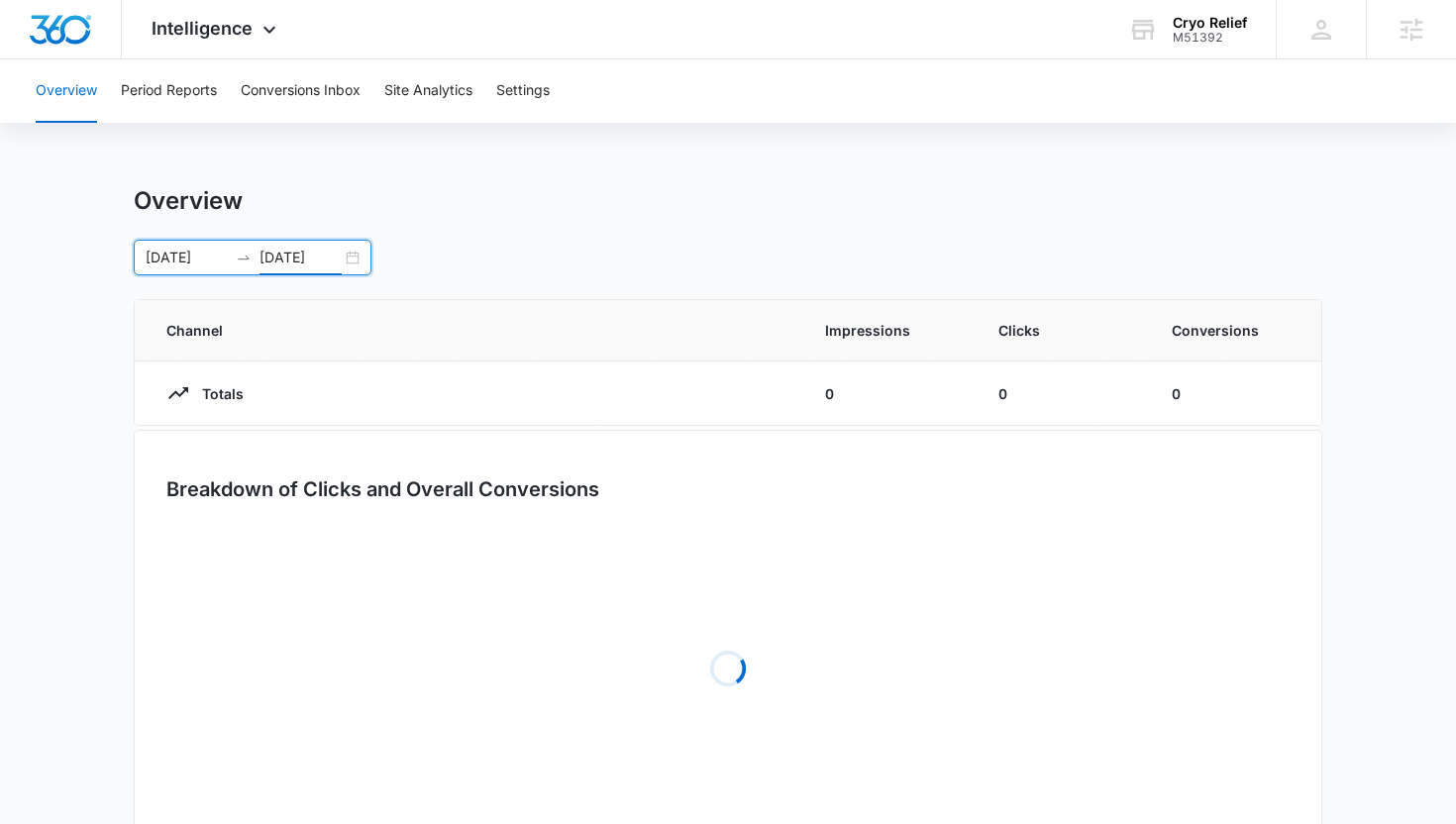 click on "[DATE]" at bounding box center [300, 258] 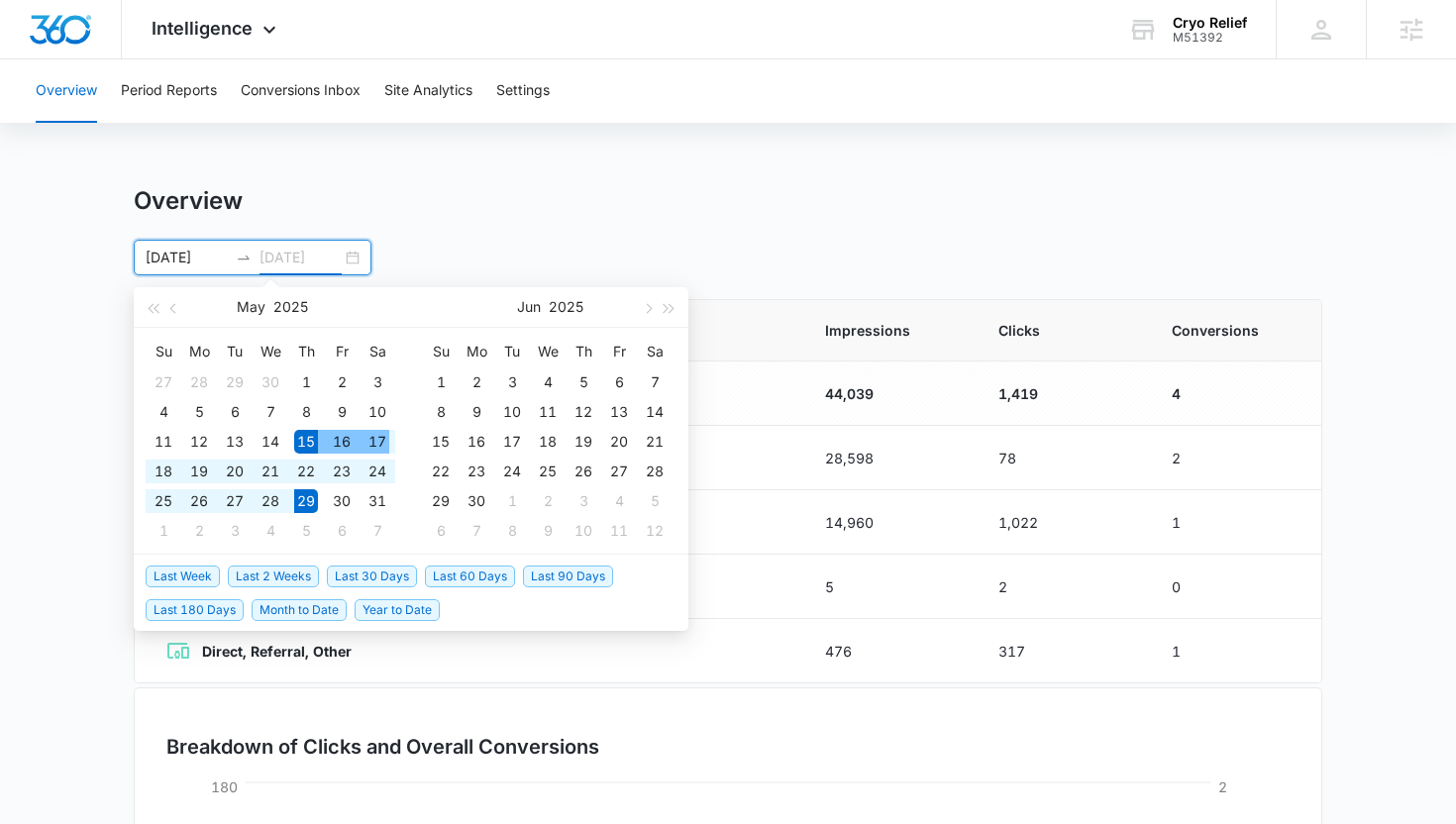 type on "[DATE]" 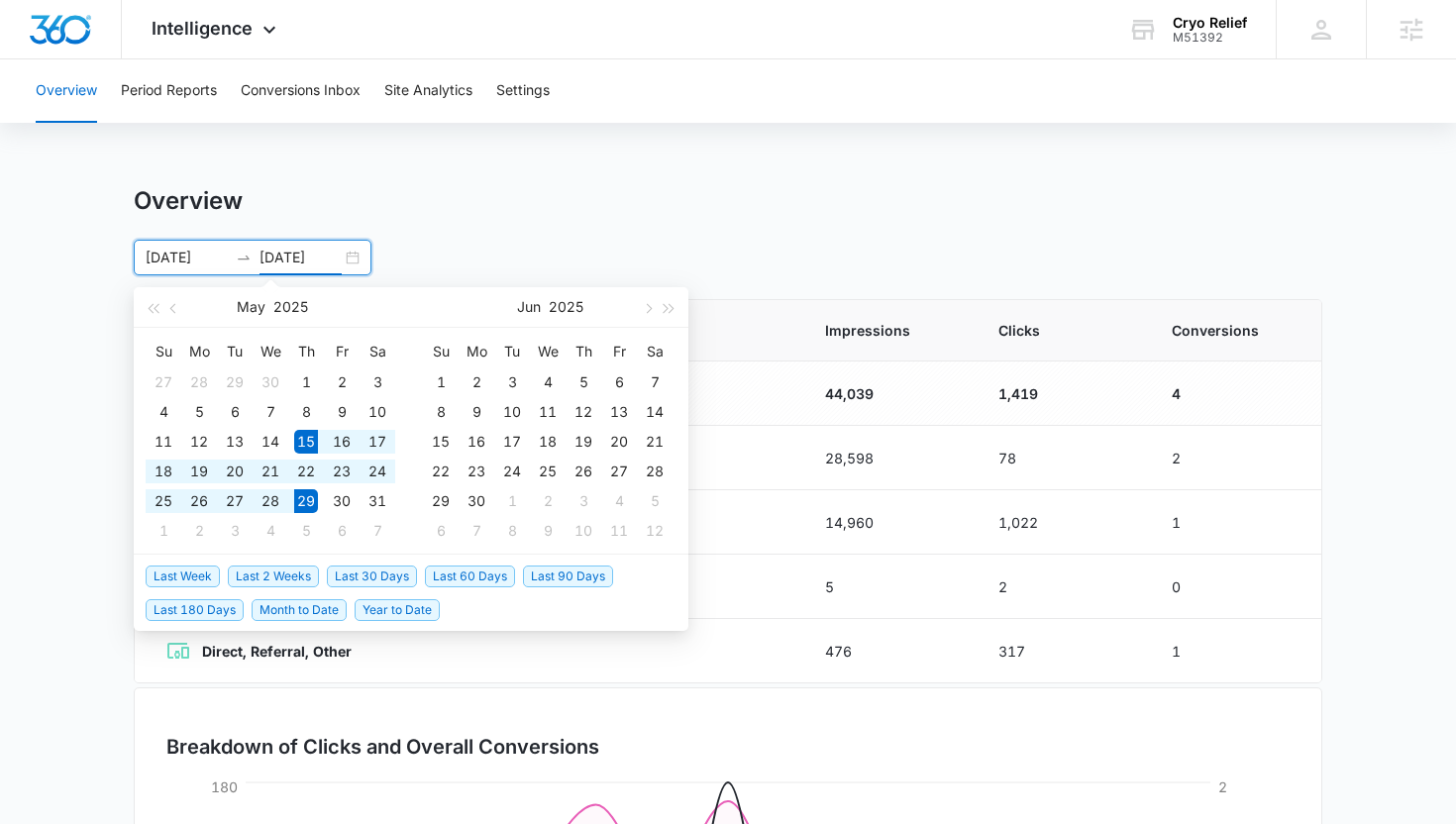 click on "[DATE]" at bounding box center [186, 258] 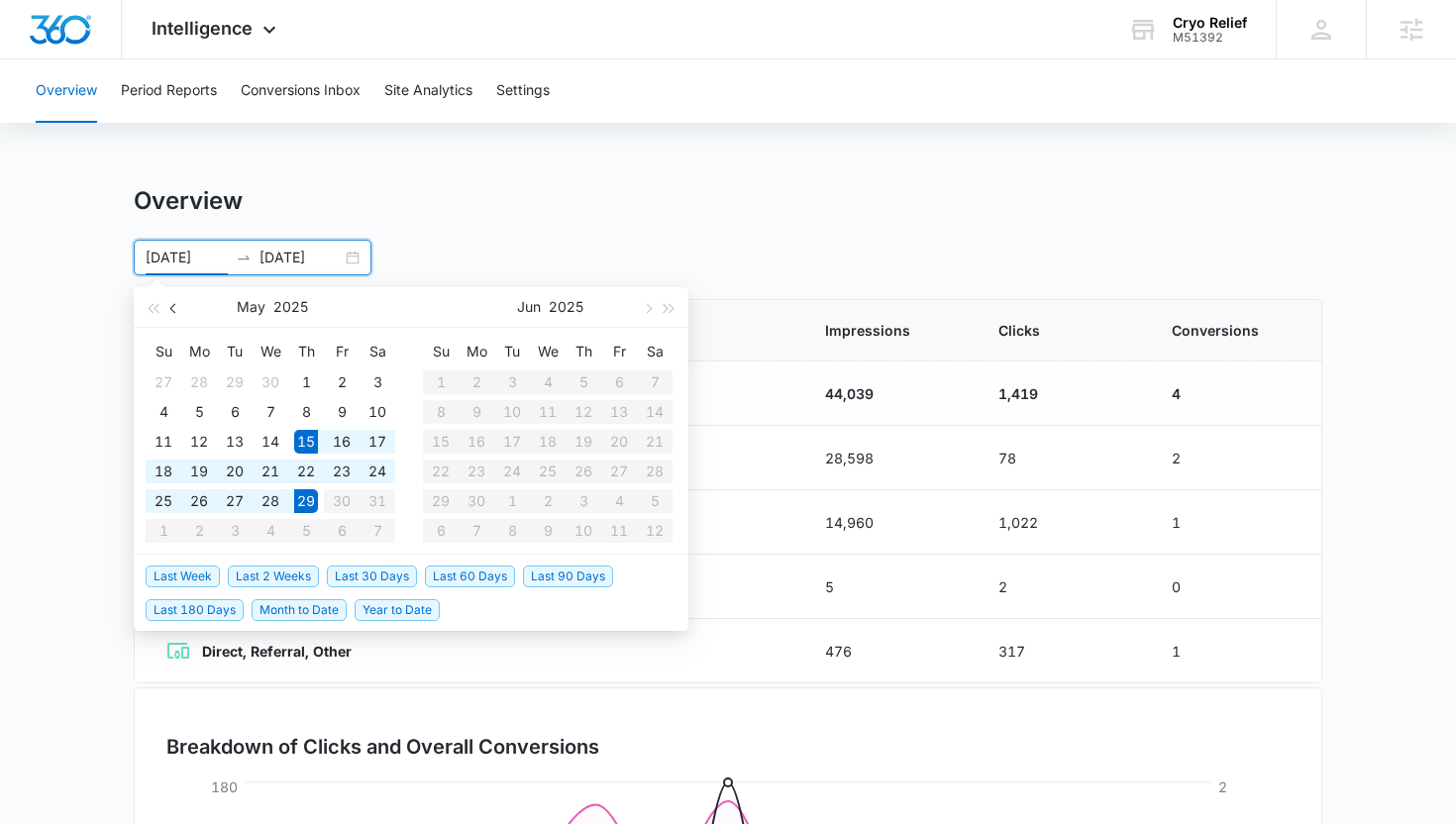 click at bounding box center (174, 307) 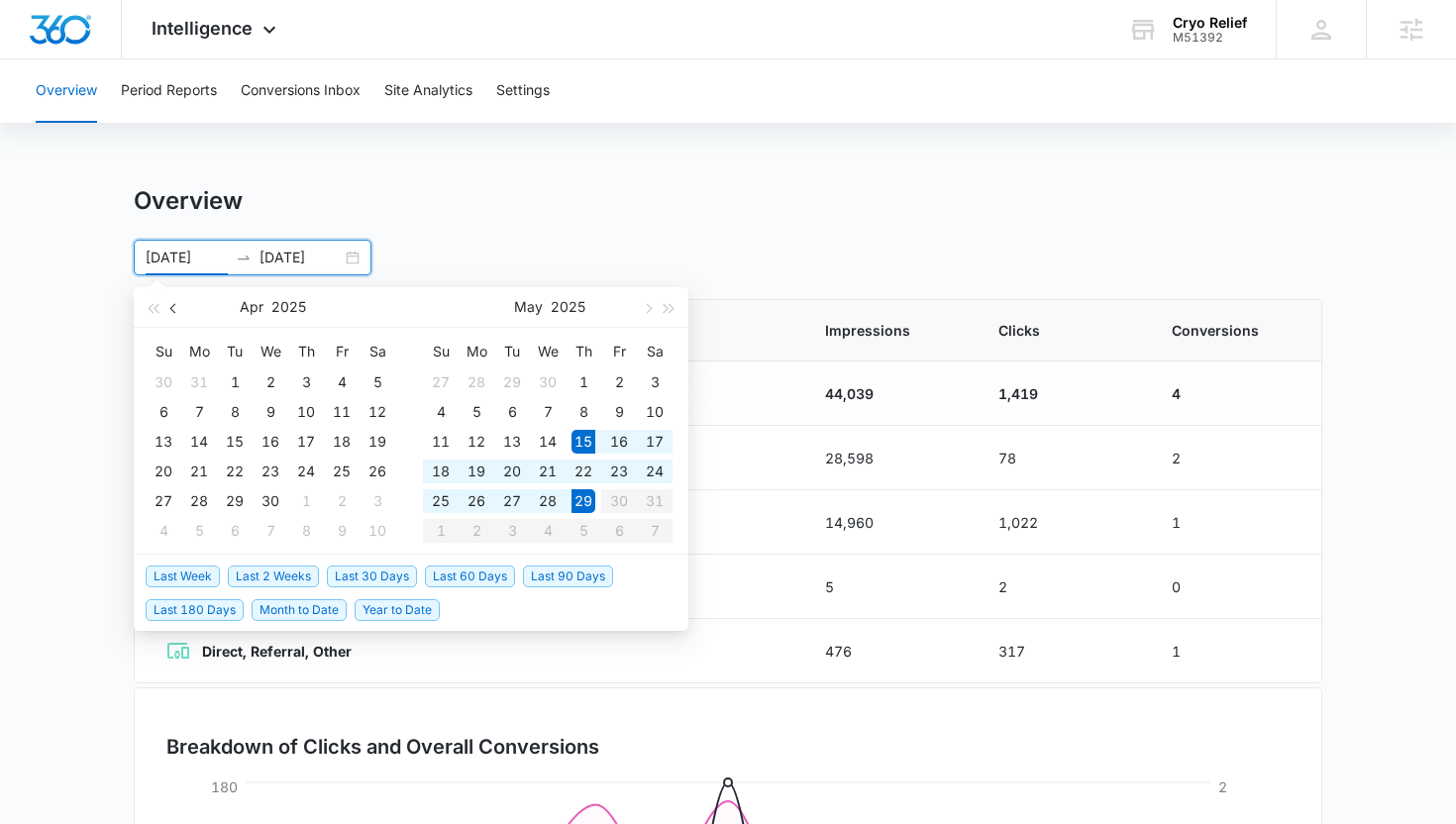 click at bounding box center [174, 307] 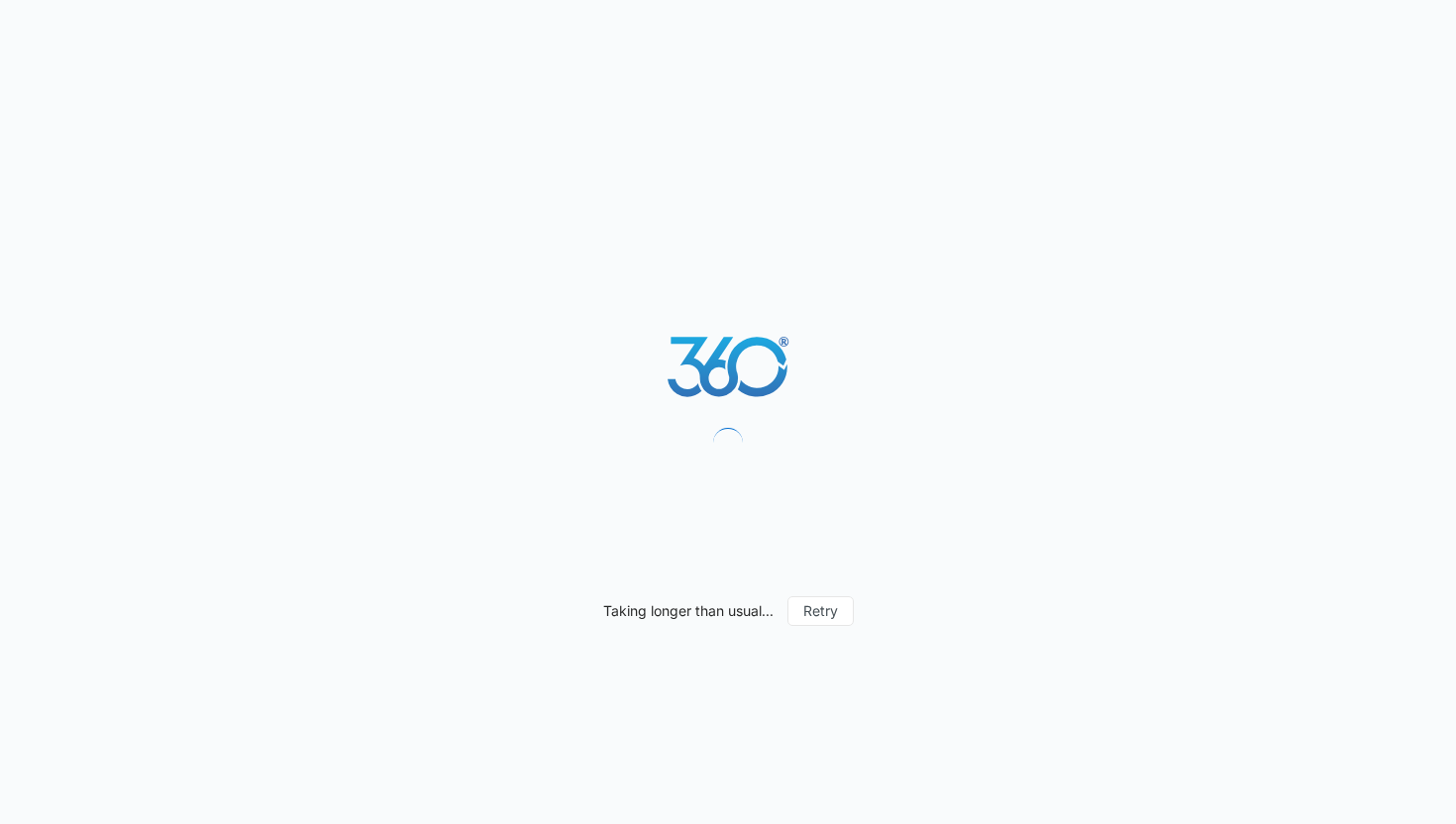 click on "Taking longer than usual... Retry" at bounding box center (728, 412) 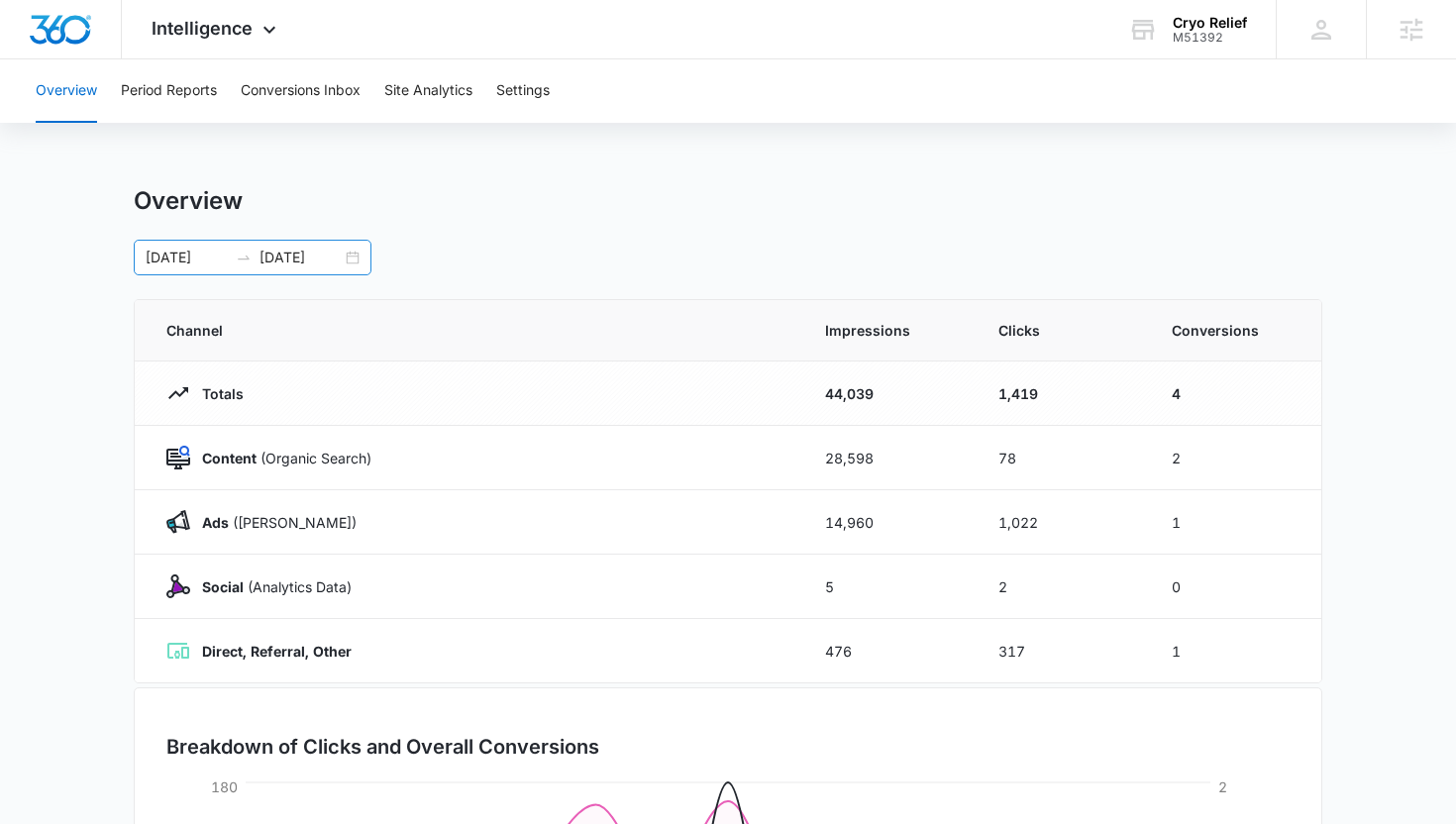 click on "[DATE] [DATE]" at bounding box center (253, 258) 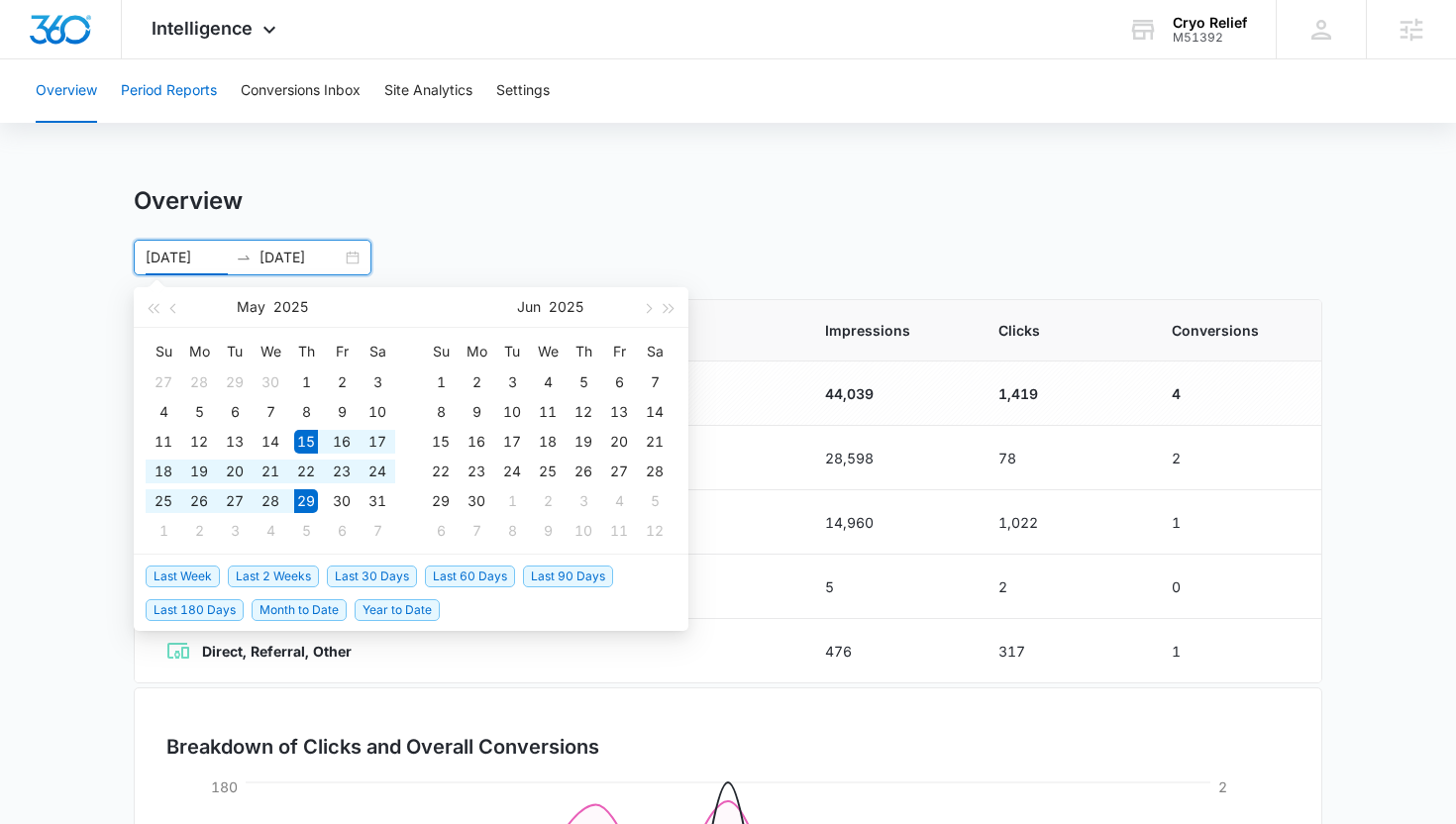 click on "Period Reports" at bounding box center [168, 91] 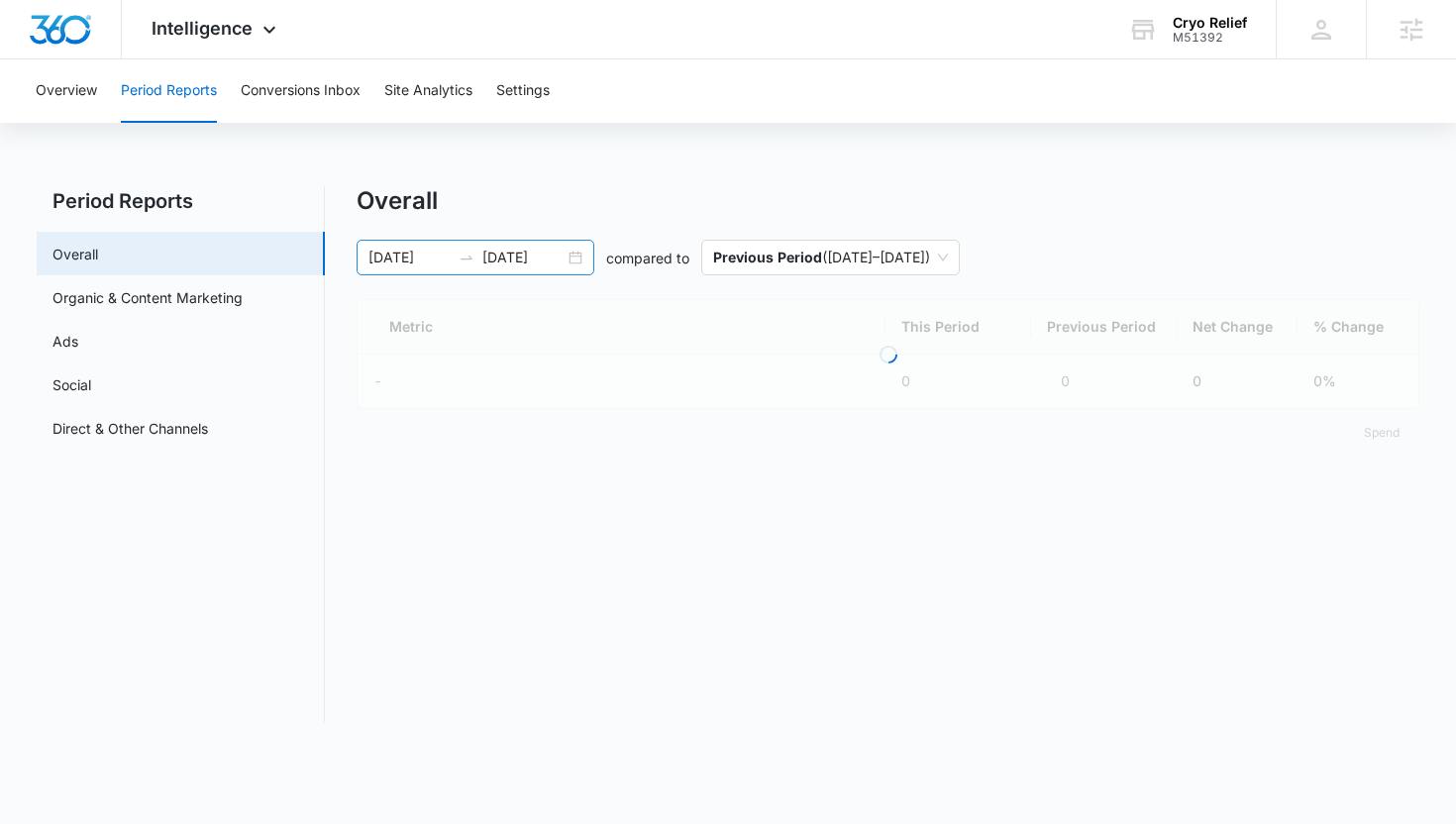 click on "[DATE] [DATE]" at bounding box center [475, 258] 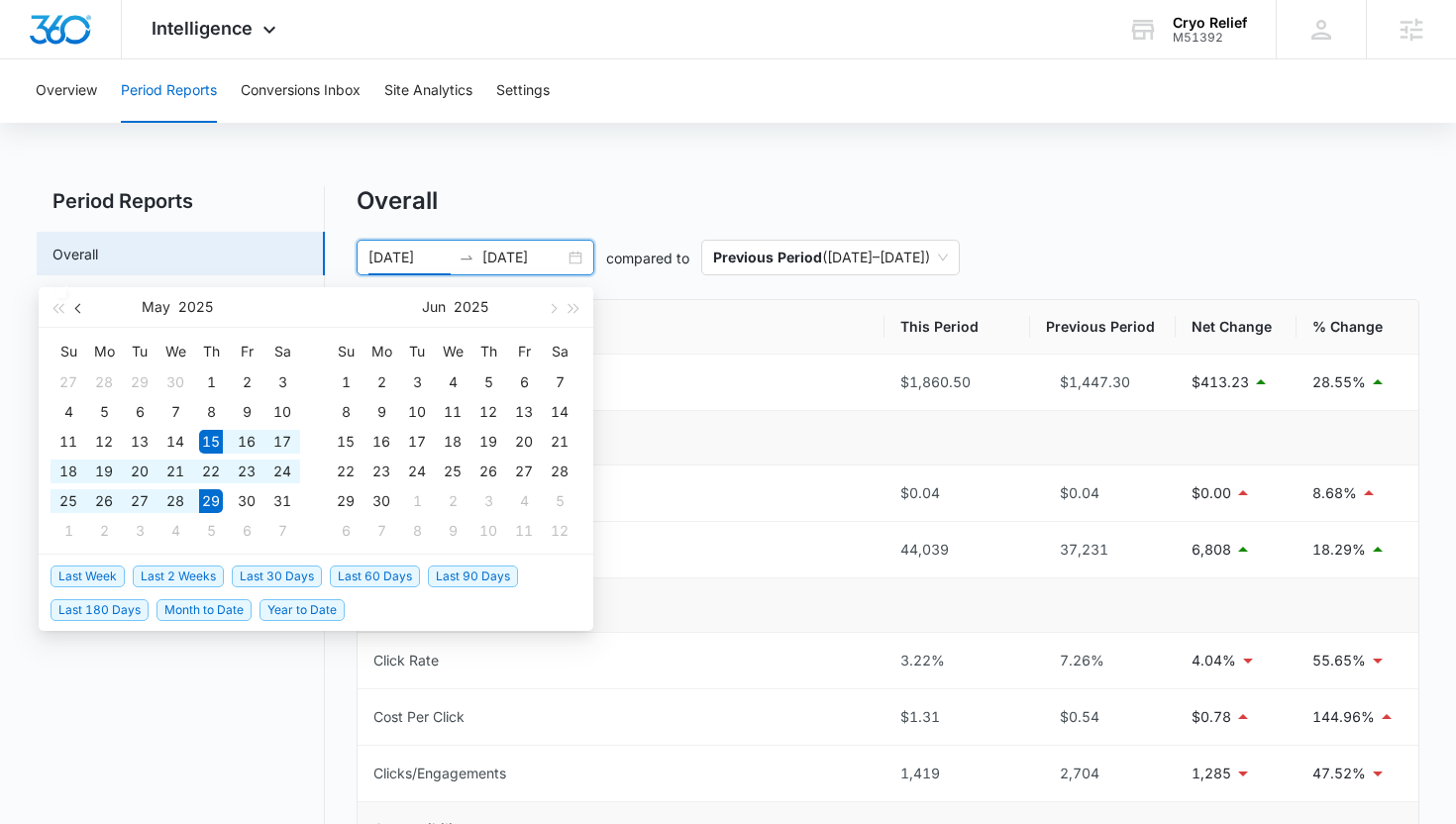 click at bounding box center [80, 308] 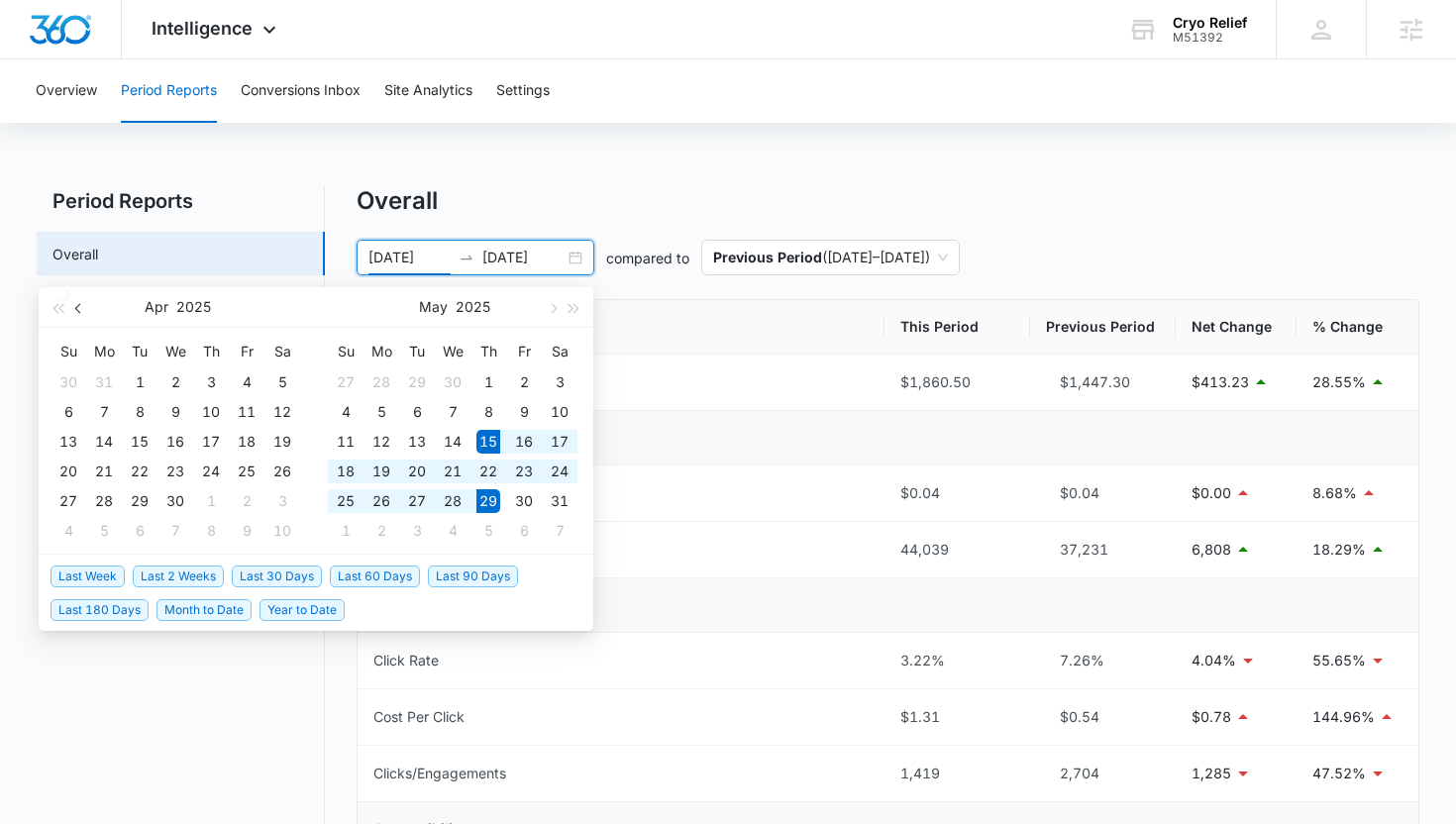 click at bounding box center (80, 308) 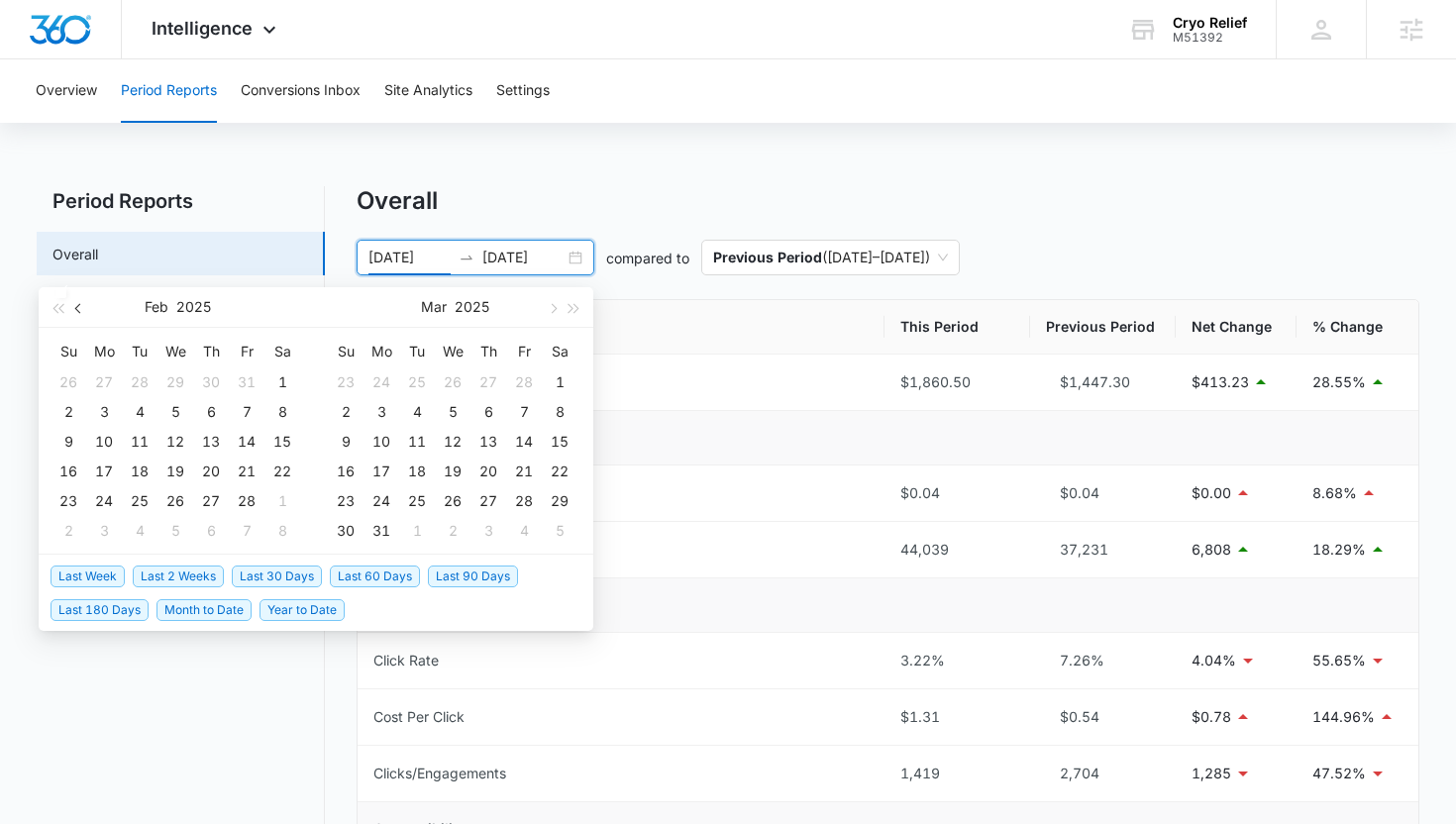 click at bounding box center (80, 308) 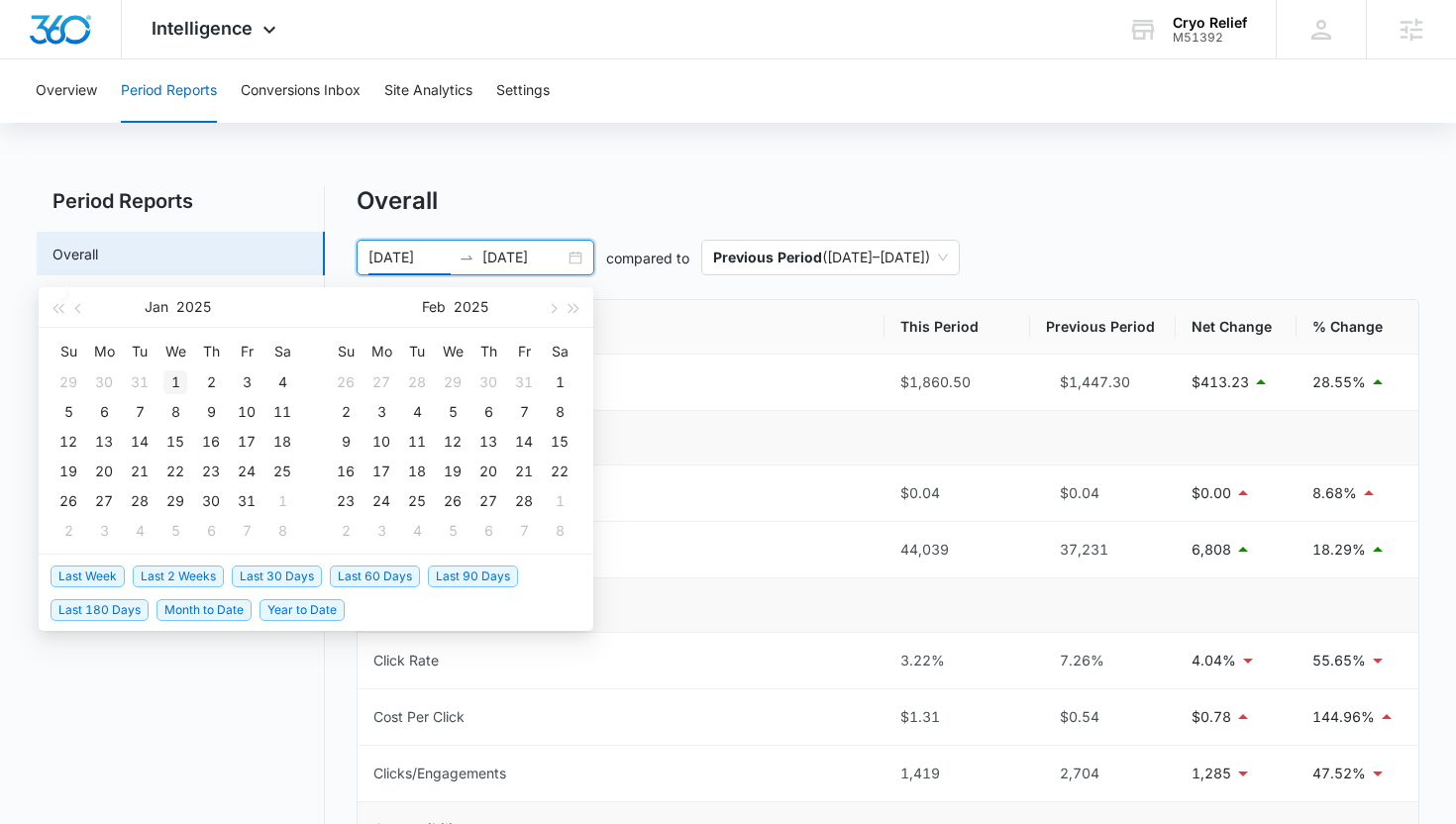 type on "[DATE]" 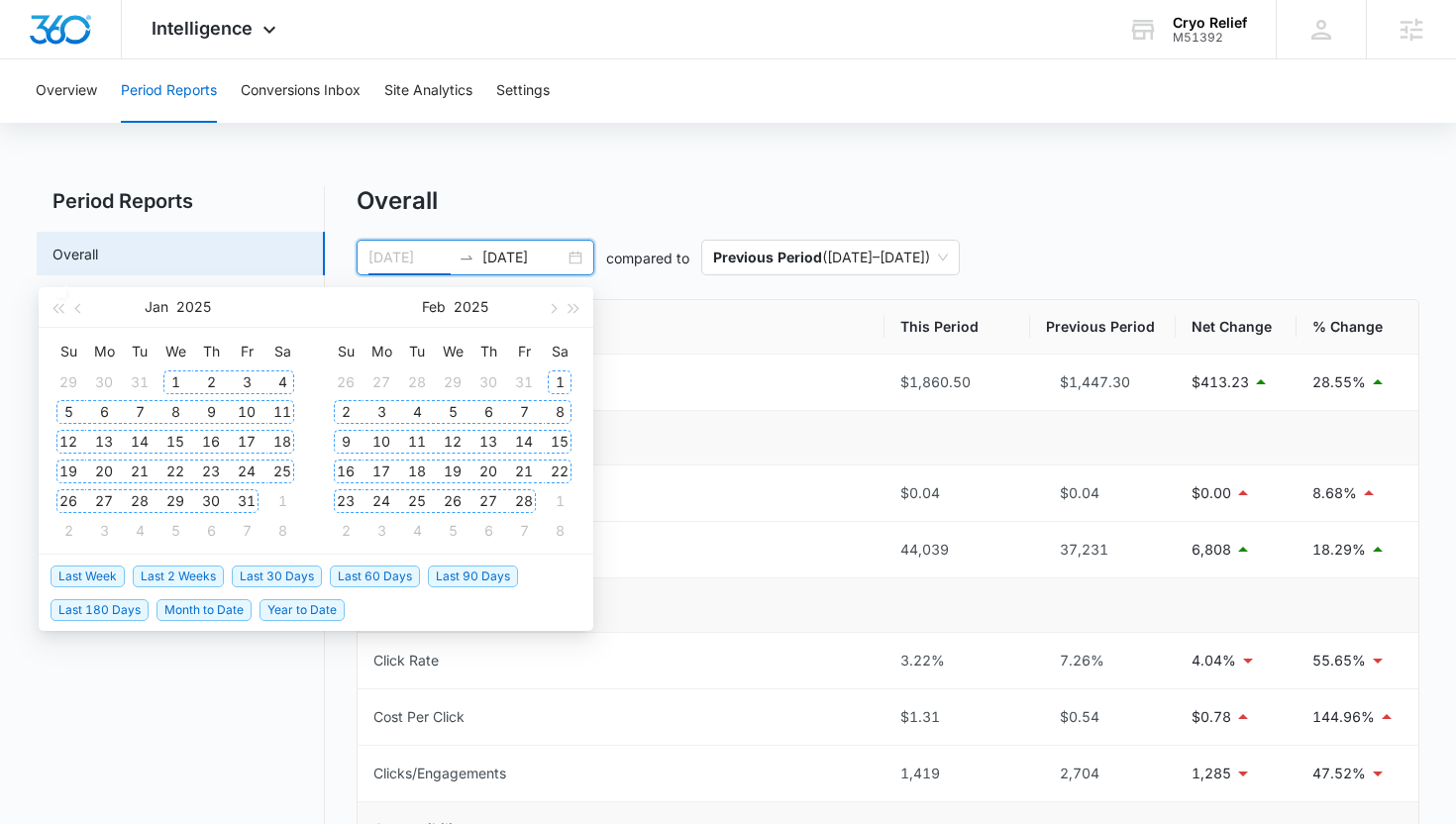 click on "1" at bounding box center [175, 382] 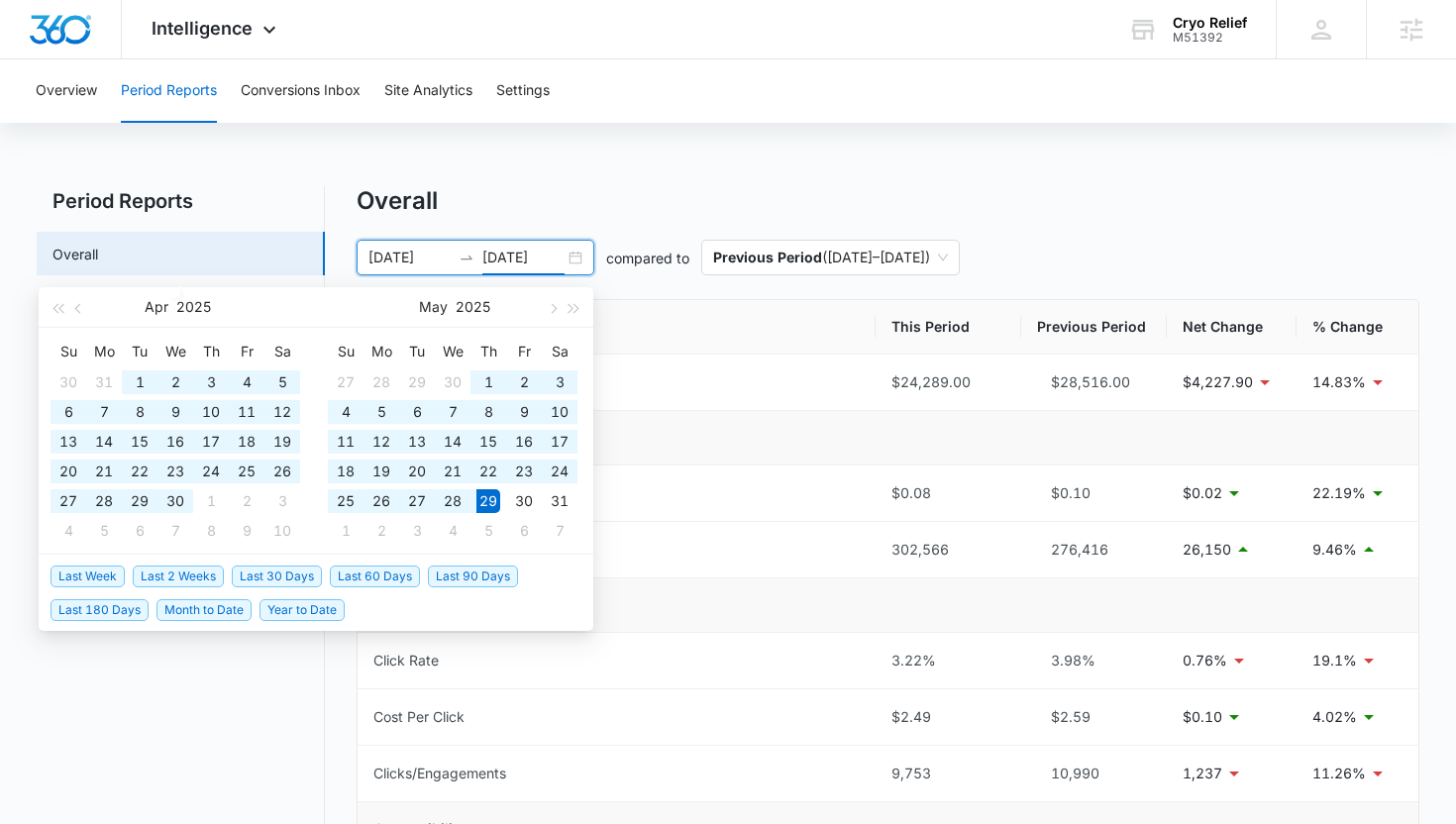 click on "Overall" at bounding box center (888, 201) 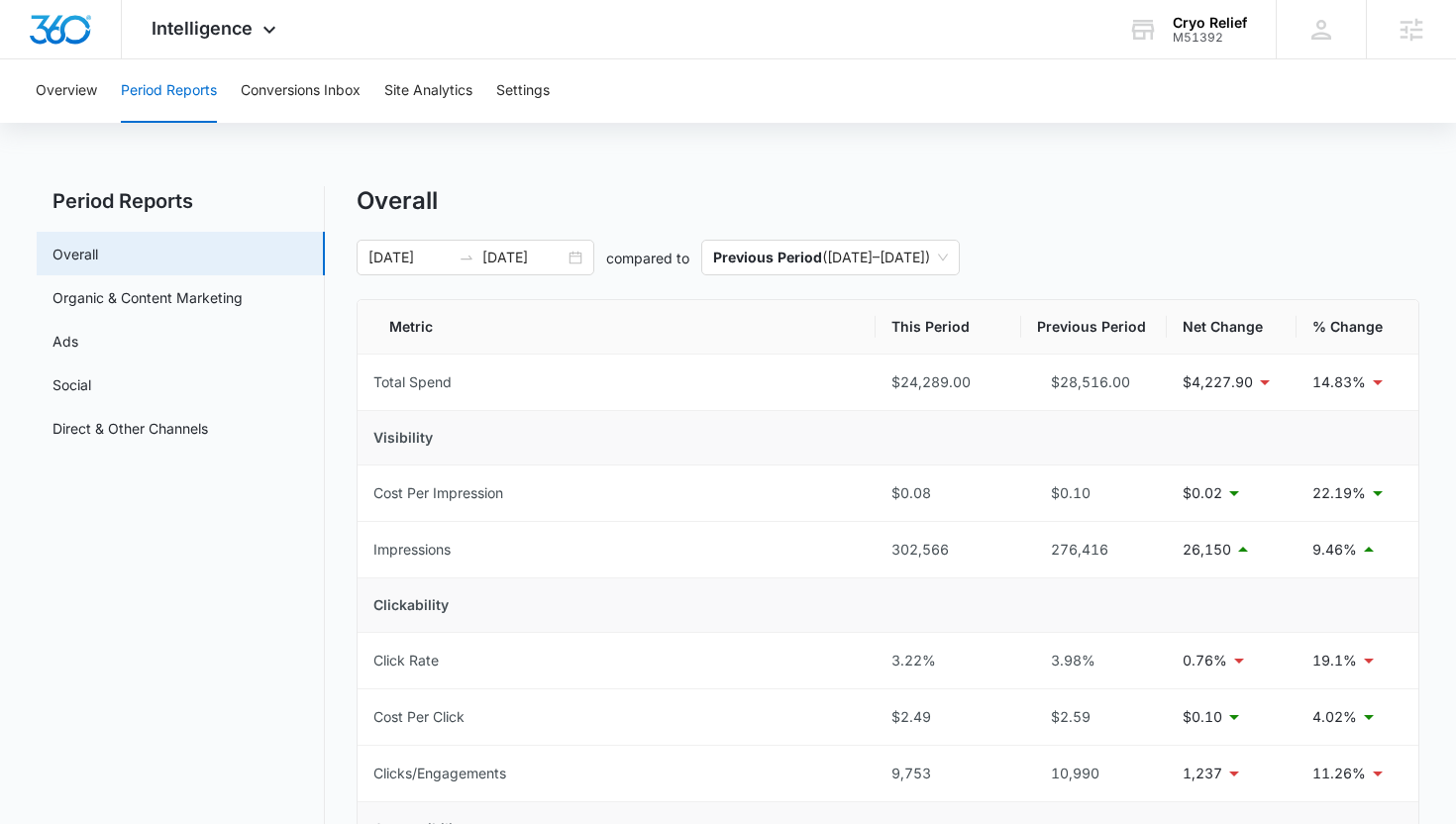 click on "Overall [DATE] [DATE] compared to Previous Period  ( [DATE]  –  [DATE] ) Metric This Period Previous  Period Net Change % Change           Total Spend $24,289.00 $28,516.00 $4,227.90 14.83% Visibility Cost Per Impression $0.08 $0.10 $0.02 22.19% Impressions 302,566 276,416 26,150 9.46% Clickability Click Rate 3.22% 3.98% 0.76% 19.1% Cost Per Click $2.49 $2.59 $0.10 4.02% Clicks/Engagements 9,753 10,990 1,237 11.26% Convertibility Conversion Rate 9.35% 2.25% 7.1% 315.56% Cost Per Conversion $26.63 $115.45 $88.82 76.93% Conversions 912 247 665 269.23% Other Average Daily Cost $163.01 $191.39 $28.38 14.83% Pages Per Website Visit 1.72 1.68 0.03 1.98% Average Time On Website 0m 46s 0m 43s 0m 3s 7.51% Website Bounce Rate 62.9% 67.6% 4.7% 6.95% % New Website Visits 53.38% 61.56% 8.17% 13.28% New Website Visits 2,232 2,362 130 5.5% Website Visits 4,181 3,837 344 8.97% % ROI -100% -100% 0% 0% ROI -$24,289.00 -$28,516.00 $4,227.90 14.83% Estimated Revenue $0.00 $0.00 $0.00 0% Spend [DATE] Su 1" at bounding box center (888, 937) 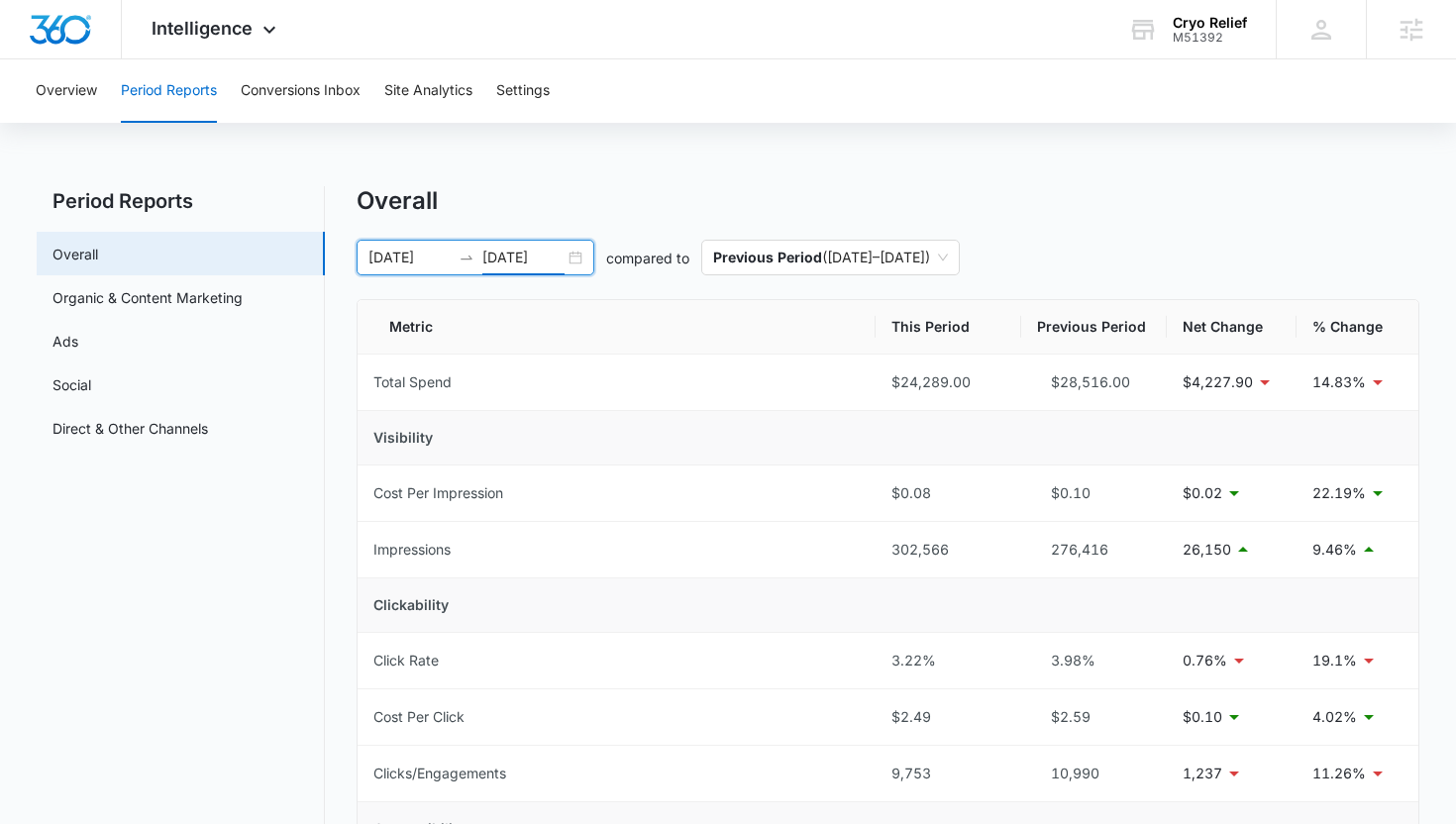 click on "[DATE]" at bounding box center [523, 258] 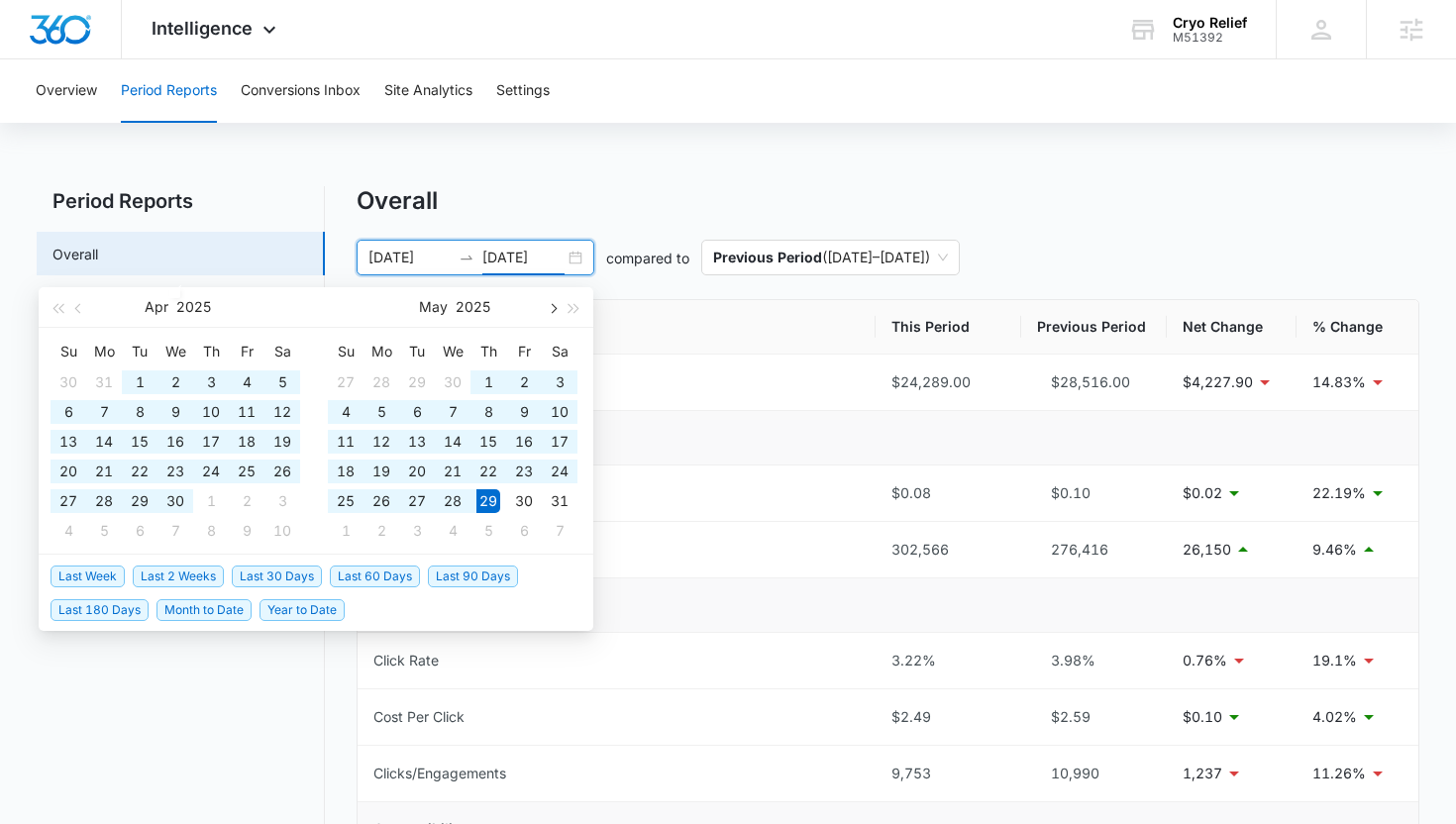 click at bounding box center (552, 307) 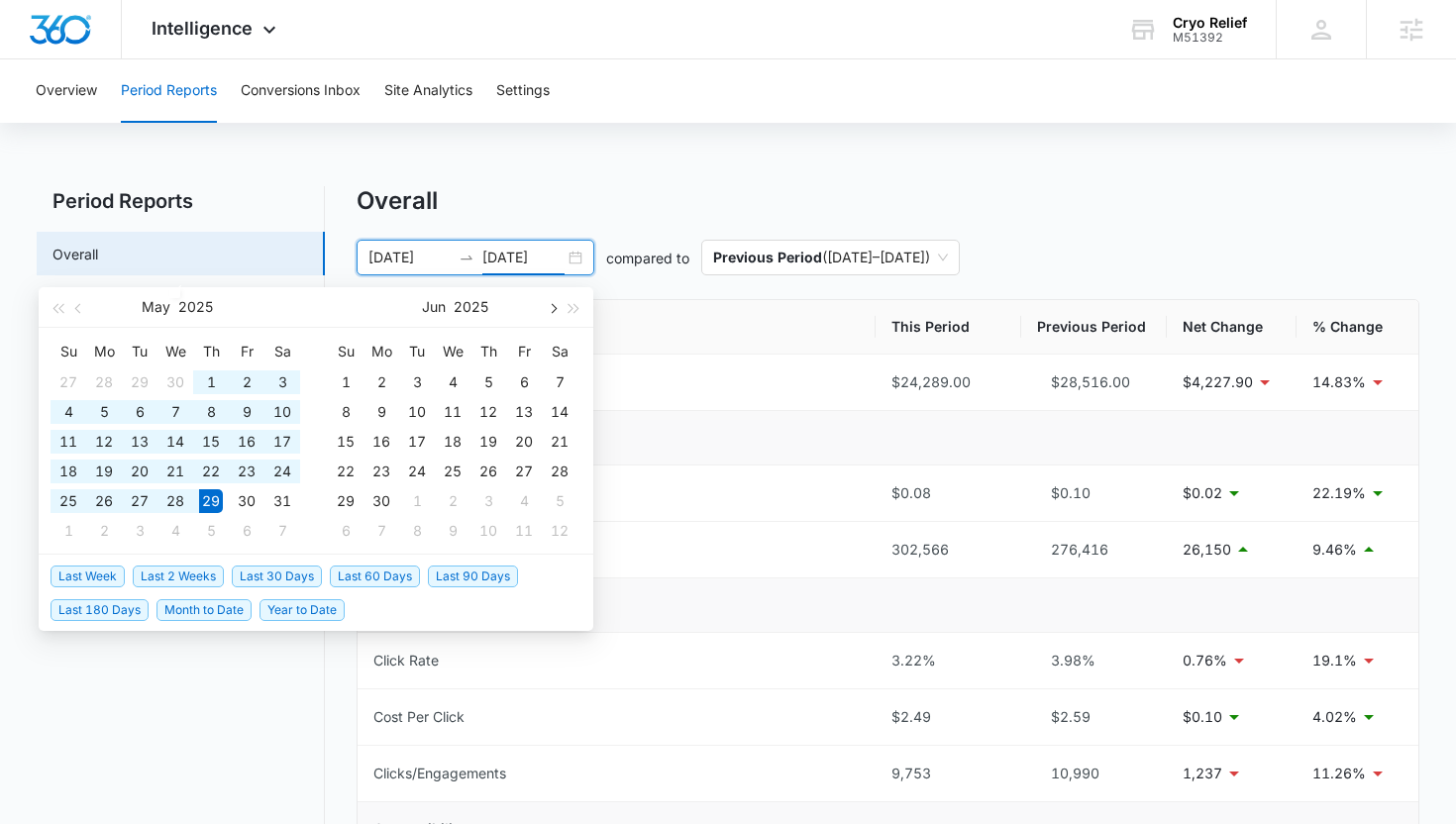 click at bounding box center [552, 307] 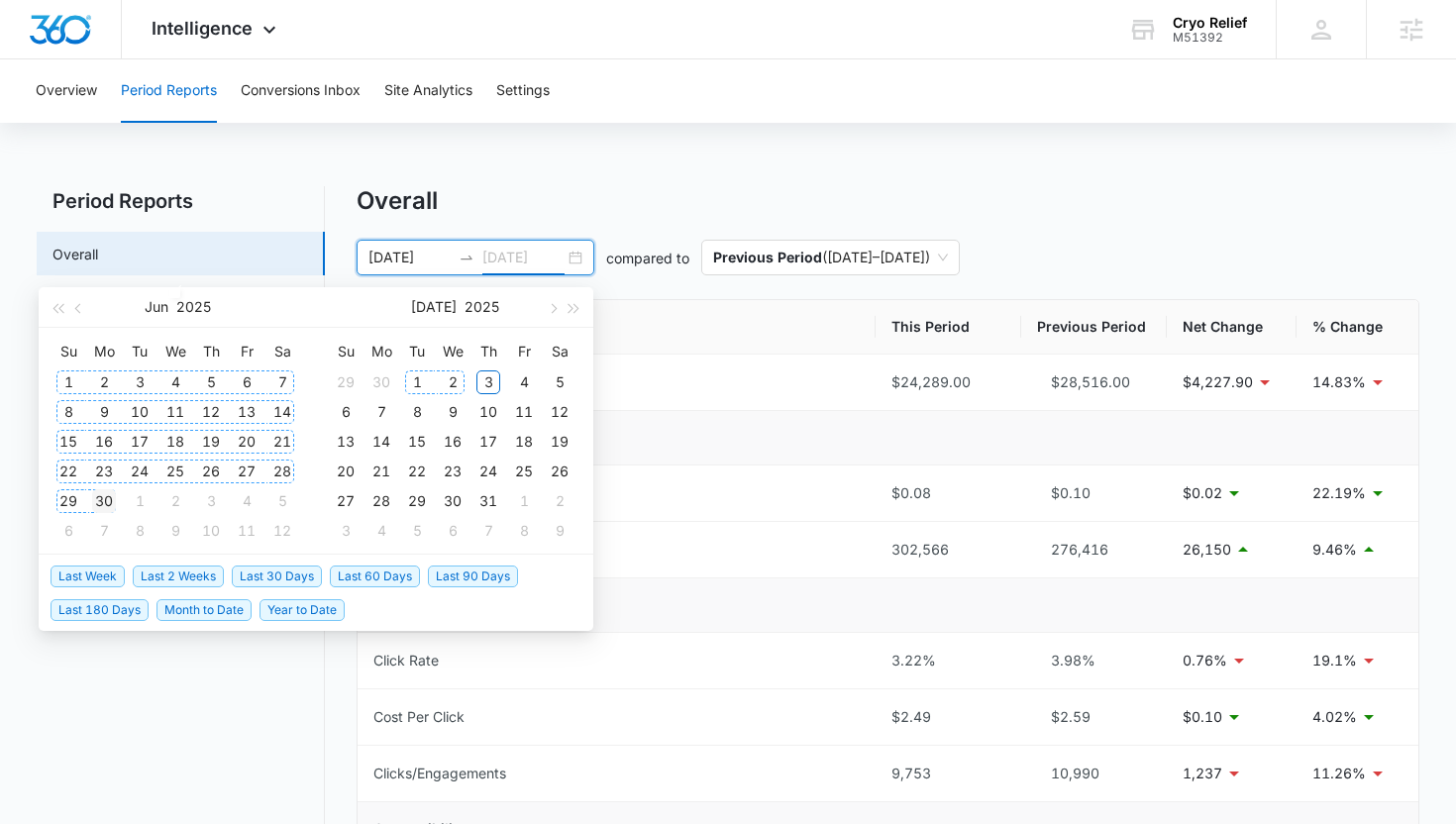type on "[DATE]" 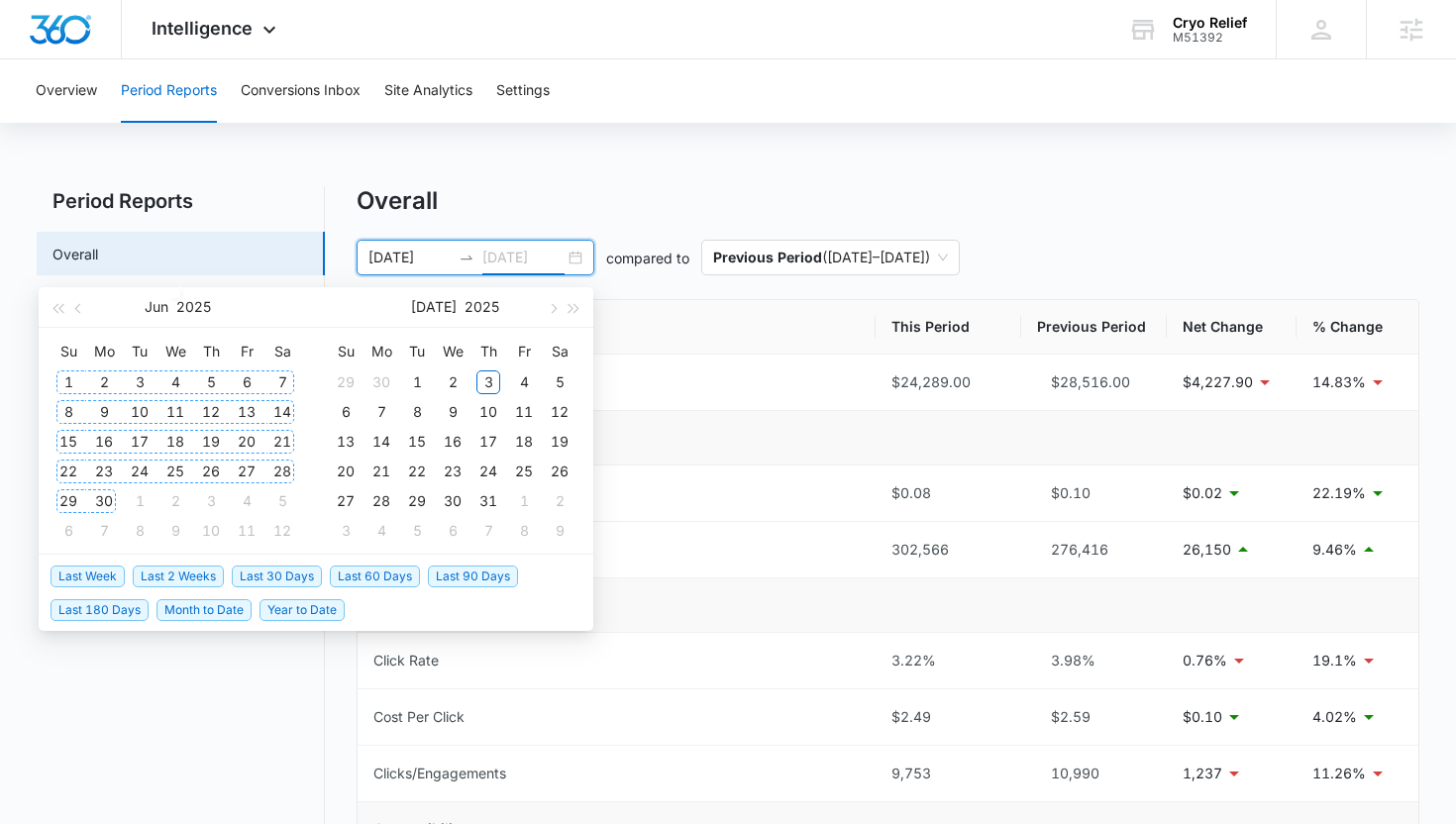 click on "30" at bounding box center (104, 501) 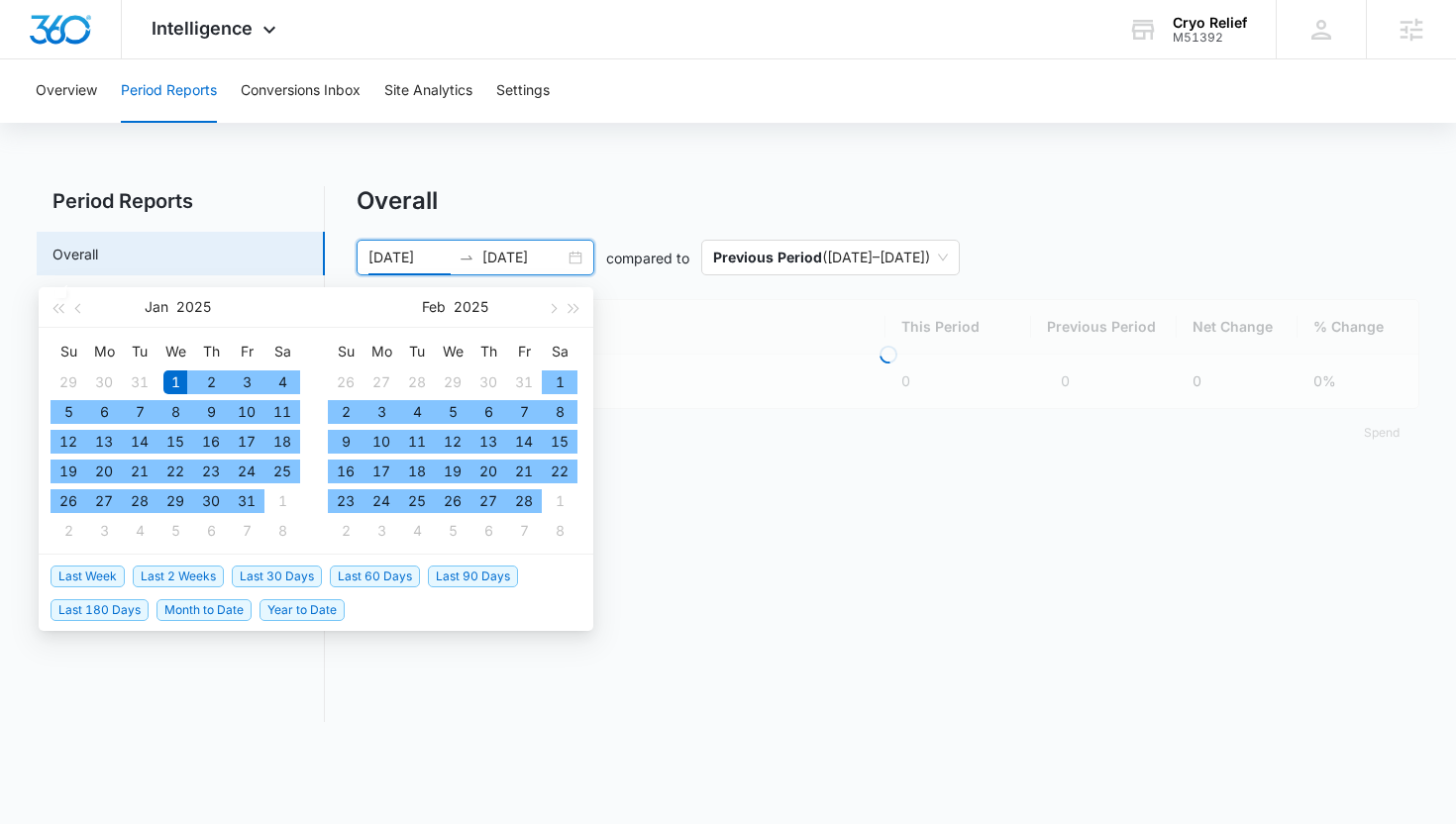type on "[DATE]" 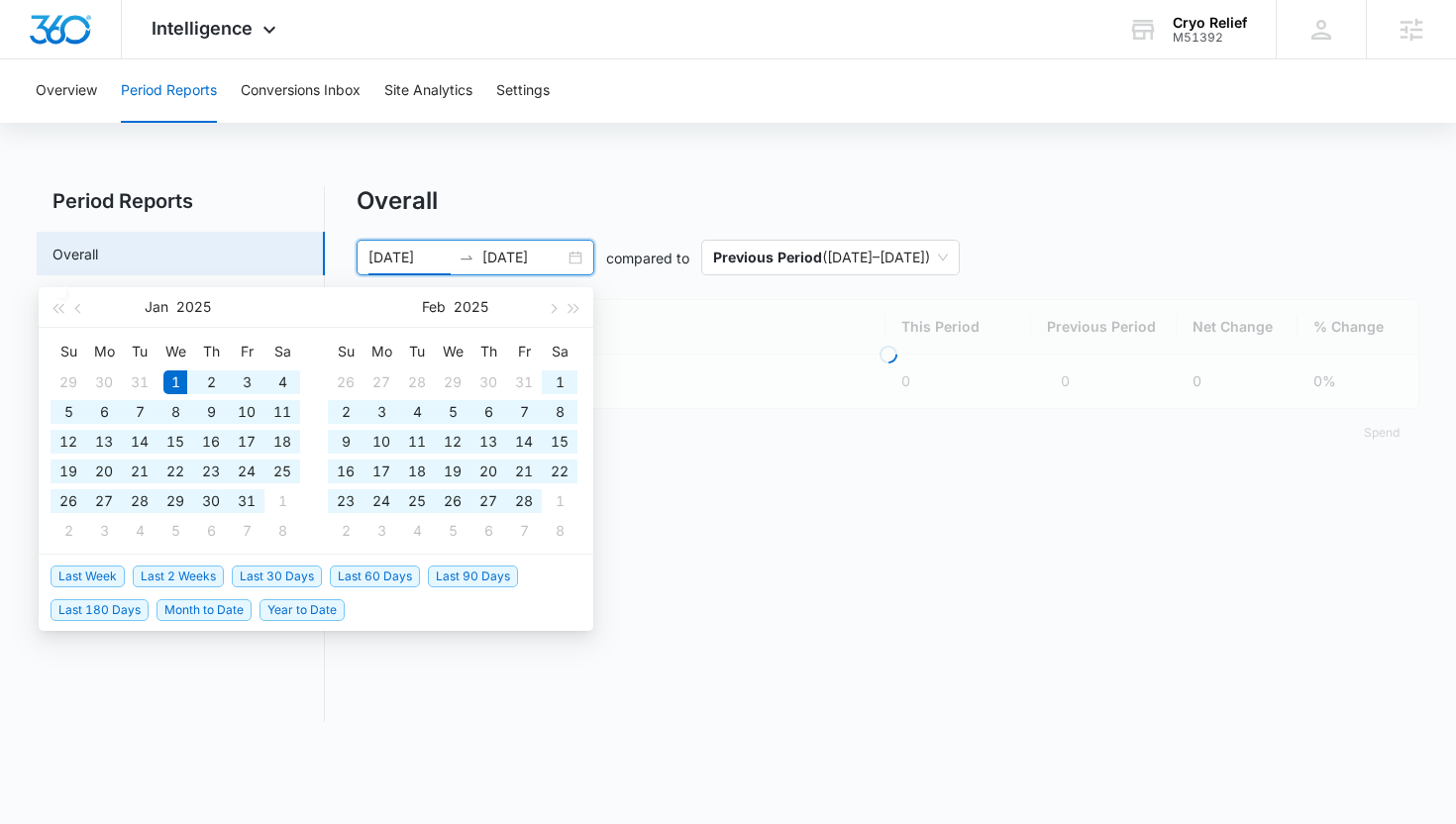 click on "Overview Period Reports Conversions Inbox Site Analytics Settings Period Reports Overall Organic & Content Marketing Ads Social Direct & Other Channels Overall [DATE] [DATE] compared to Previous Period  ( [DATE]  –  [DATE] ) Loading Metric This Period Previous  Period Net Change % Change           - 0 0 0 0% Spend [DATE] Su Mo Tu We Th Fr Sa 29 30 31 1 2 3 4 5 6 7 8 9 10 11 12 13 14 15 16 17 18 19 20 21 22 23 24 25 26 27 28 29 30 31 1 2 3 4 5 6 7 [DATE] Mo Tu We Th Fr Sa 26 27 28 29 30 31 1 2 3 4 5 6 7 8 9 10 11 12 13 14 15 16 17 18 19 20 21 22 23 24 25 26 27 28 1 2 3 4 5 6 7 8 Last  Week Last 2 Weeks Last 30 Days Last 60 Days Last 90 Days Last 180 Days Month to Date Year to Date" at bounding box center (728, 402) 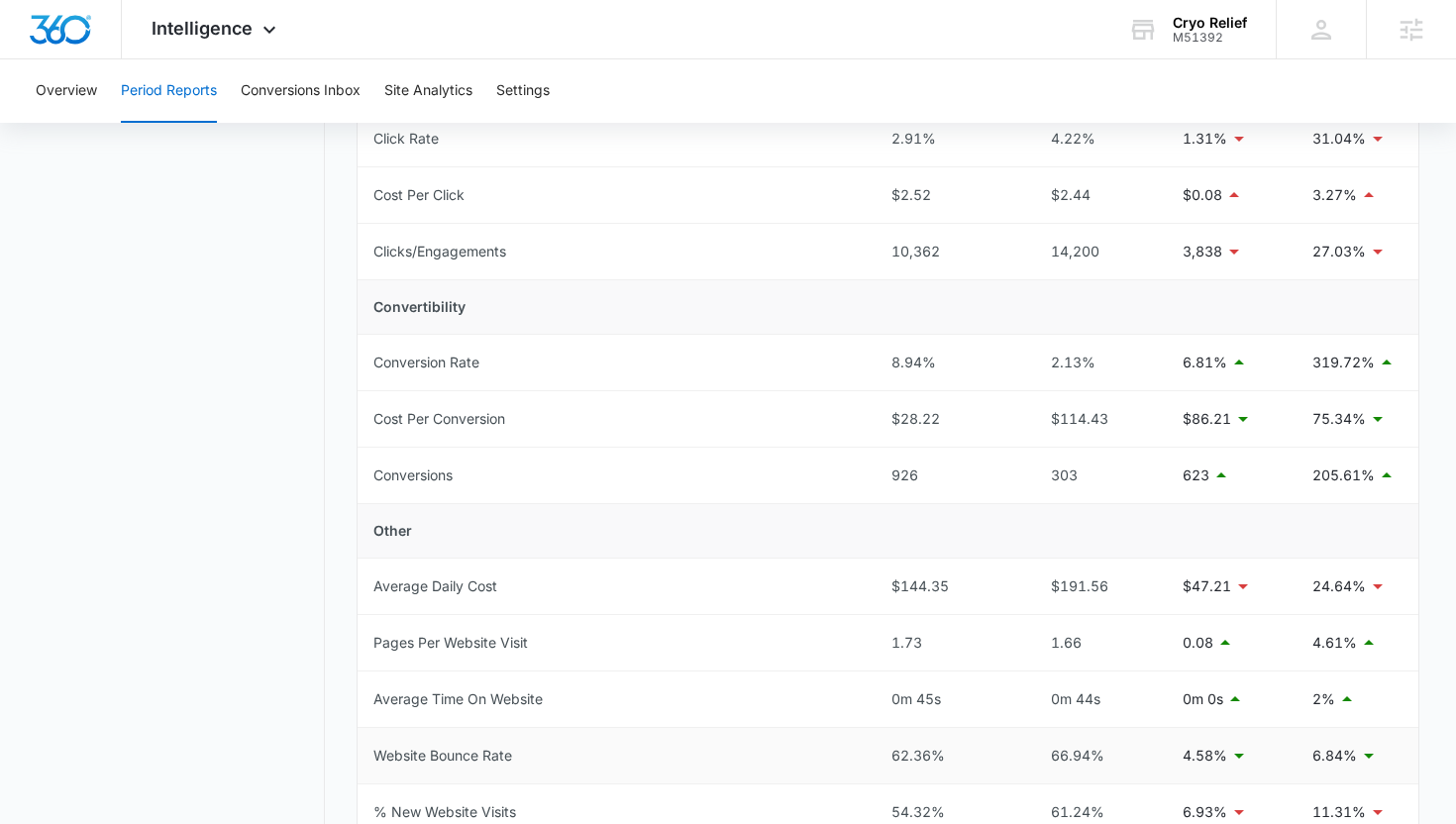 scroll, scrollTop: 0, scrollLeft: 0, axis: both 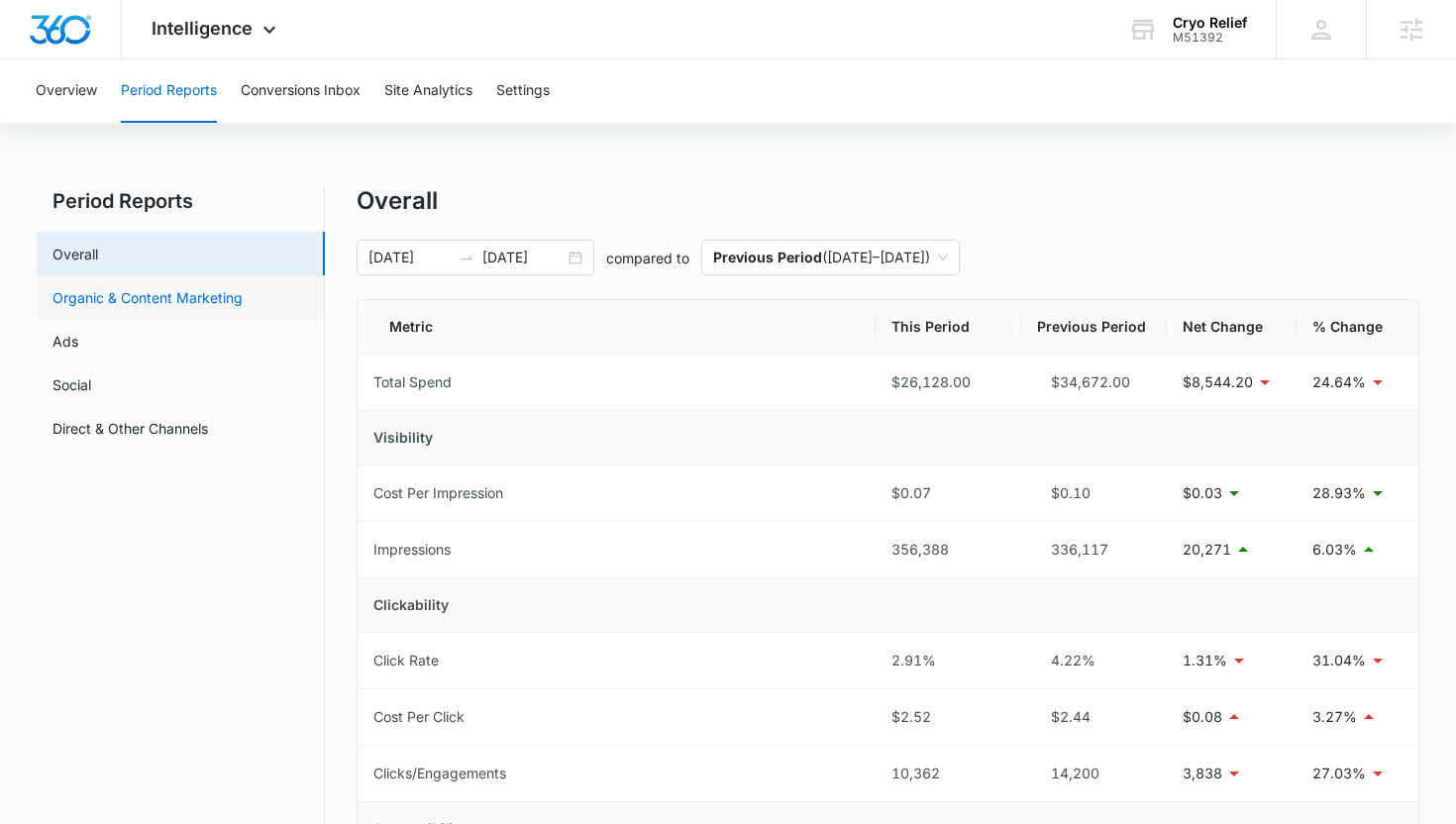 click on "Organic & Content Marketing" at bounding box center [148, 297] 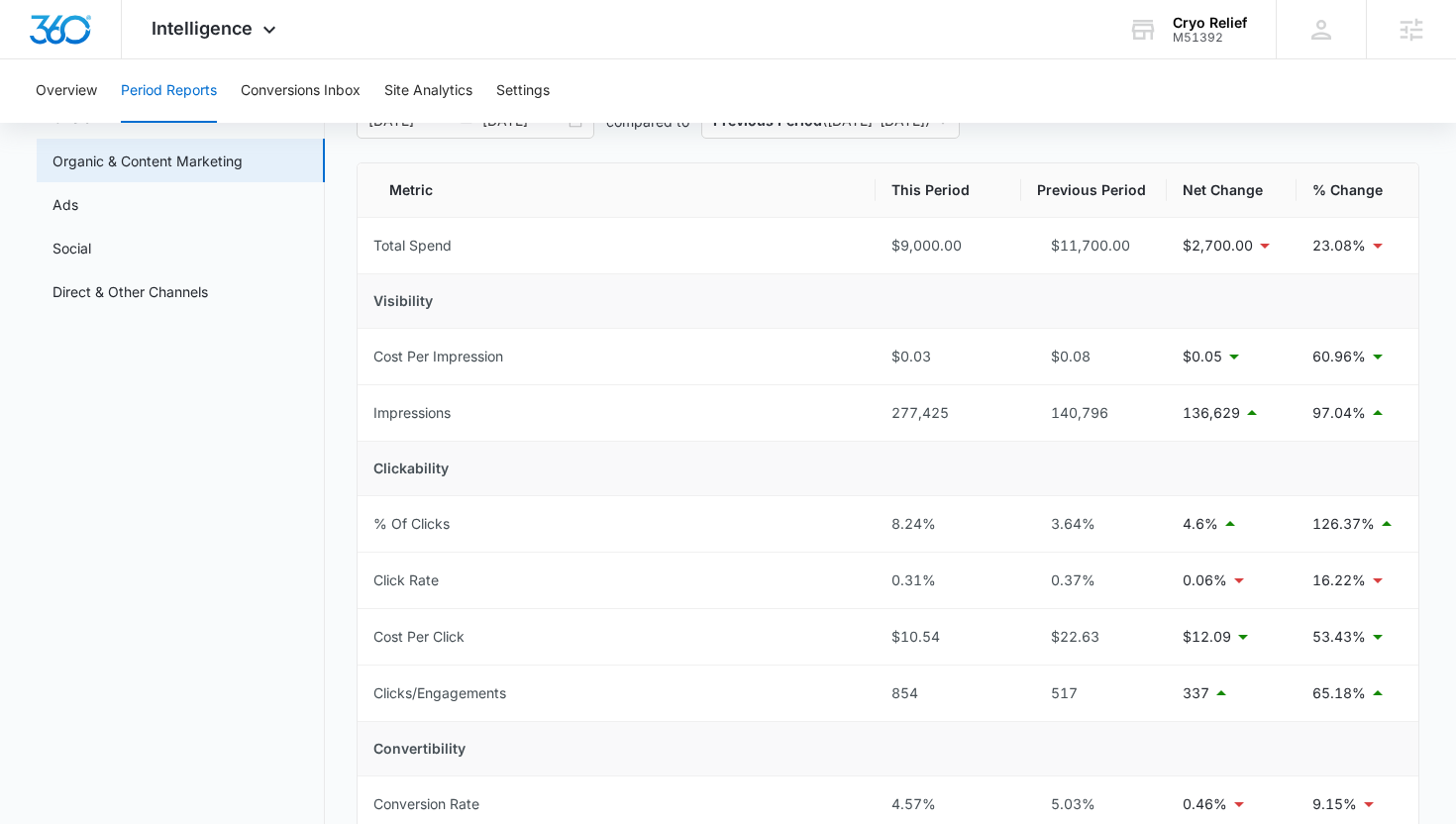 scroll, scrollTop: 107, scrollLeft: 0, axis: vertical 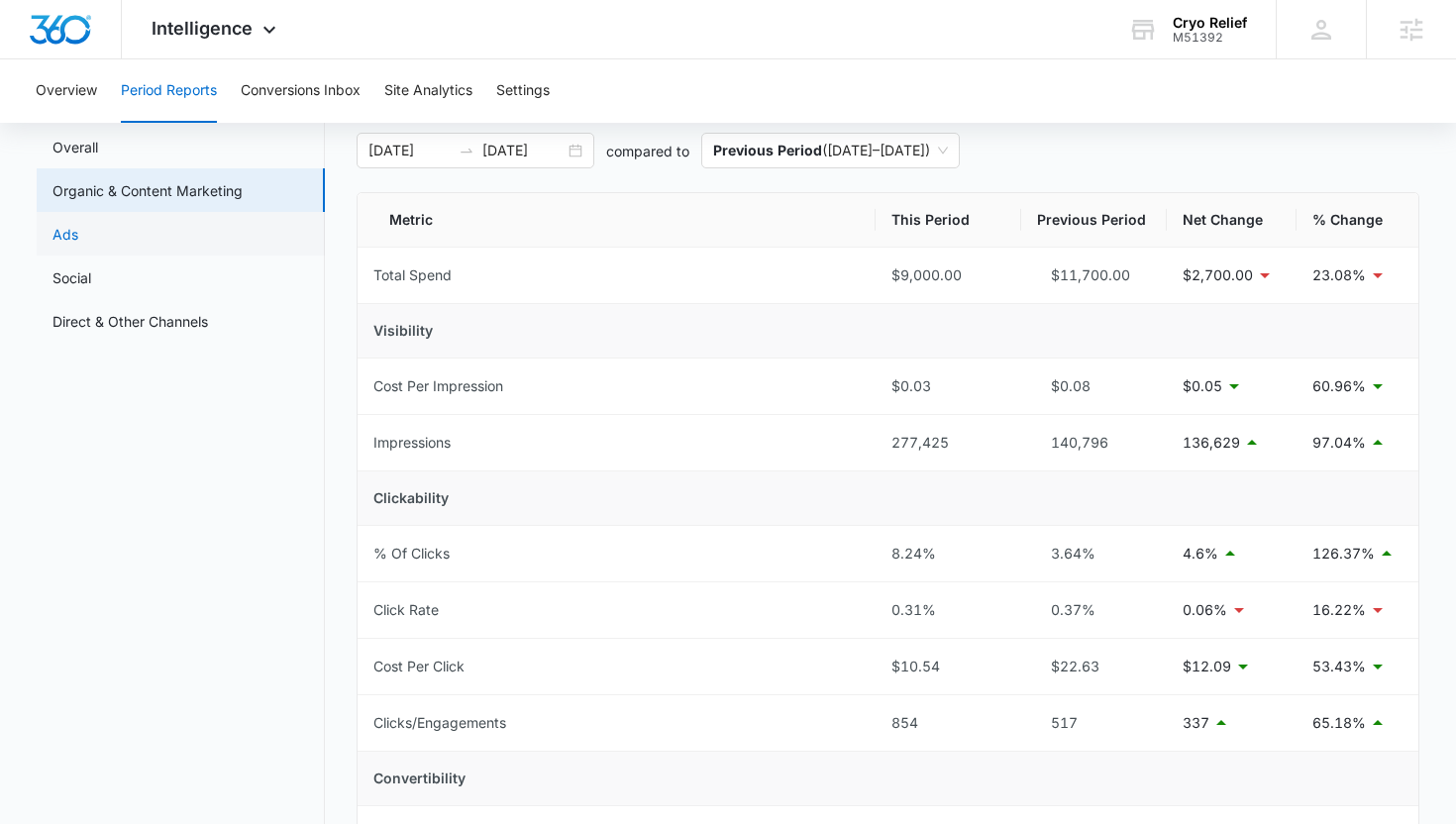 click on "Ads" at bounding box center (65, 234) 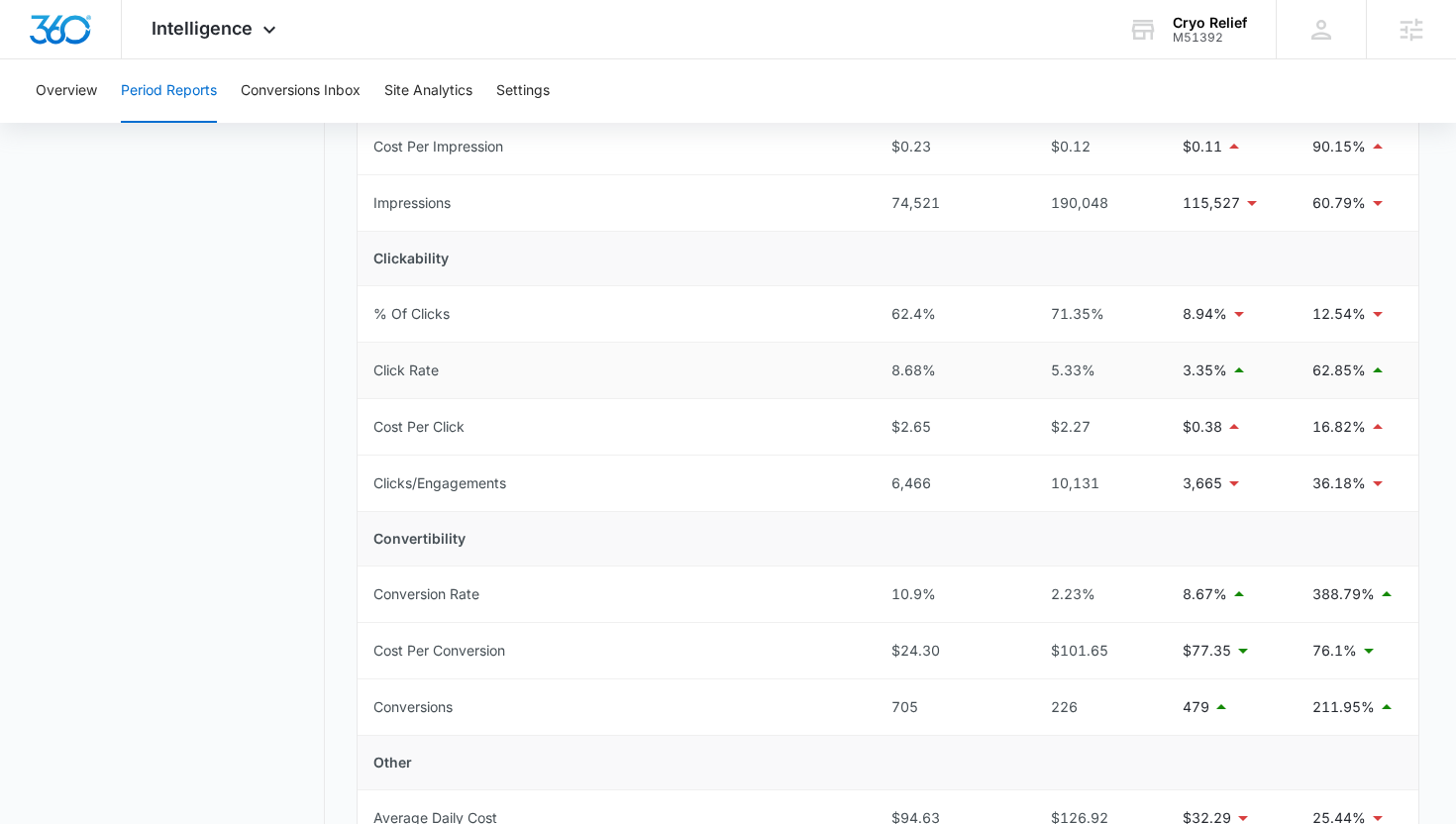 scroll, scrollTop: 0, scrollLeft: 0, axis: both 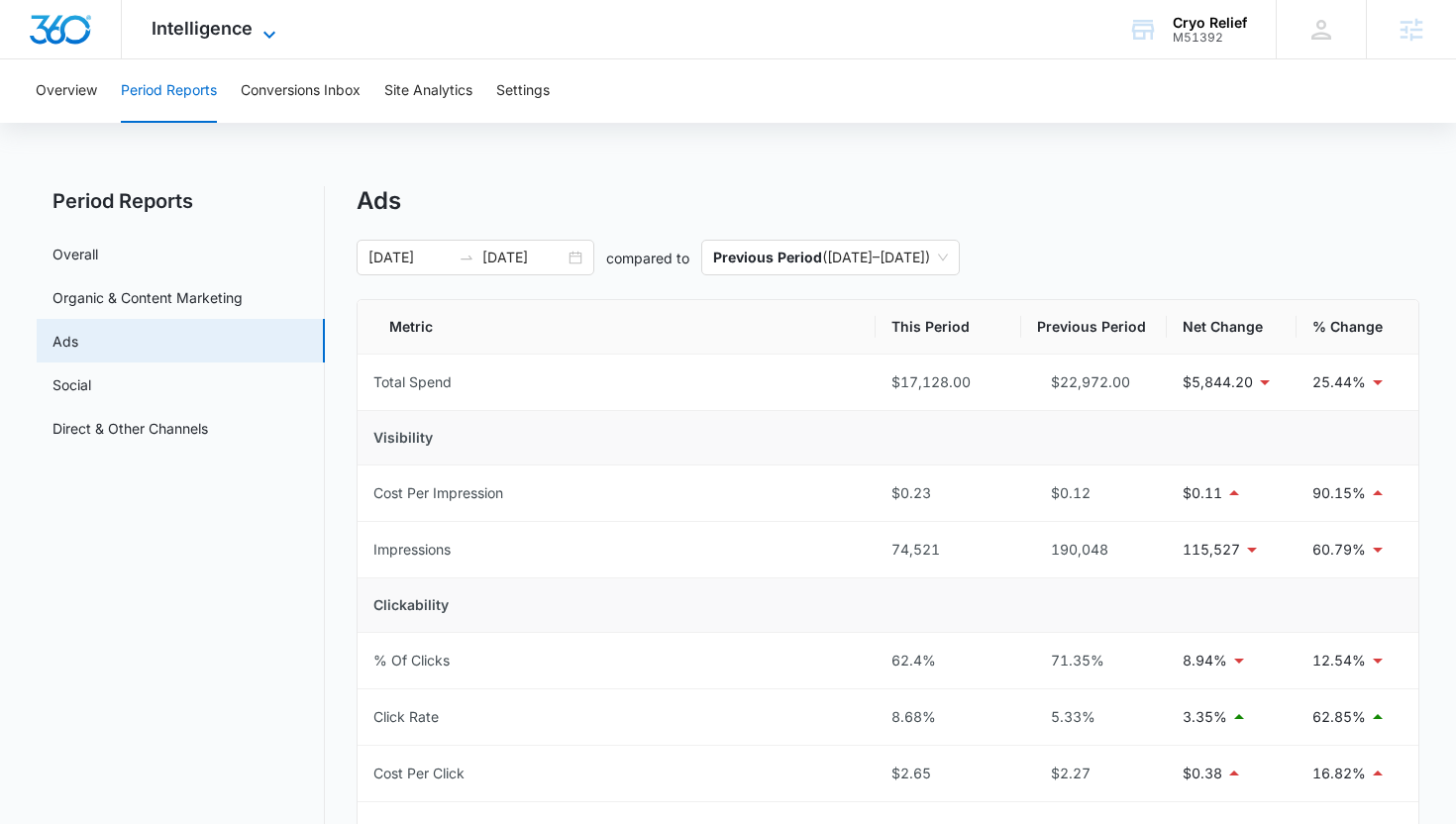 click on "Intelligence" at bounding box center [202, 28] 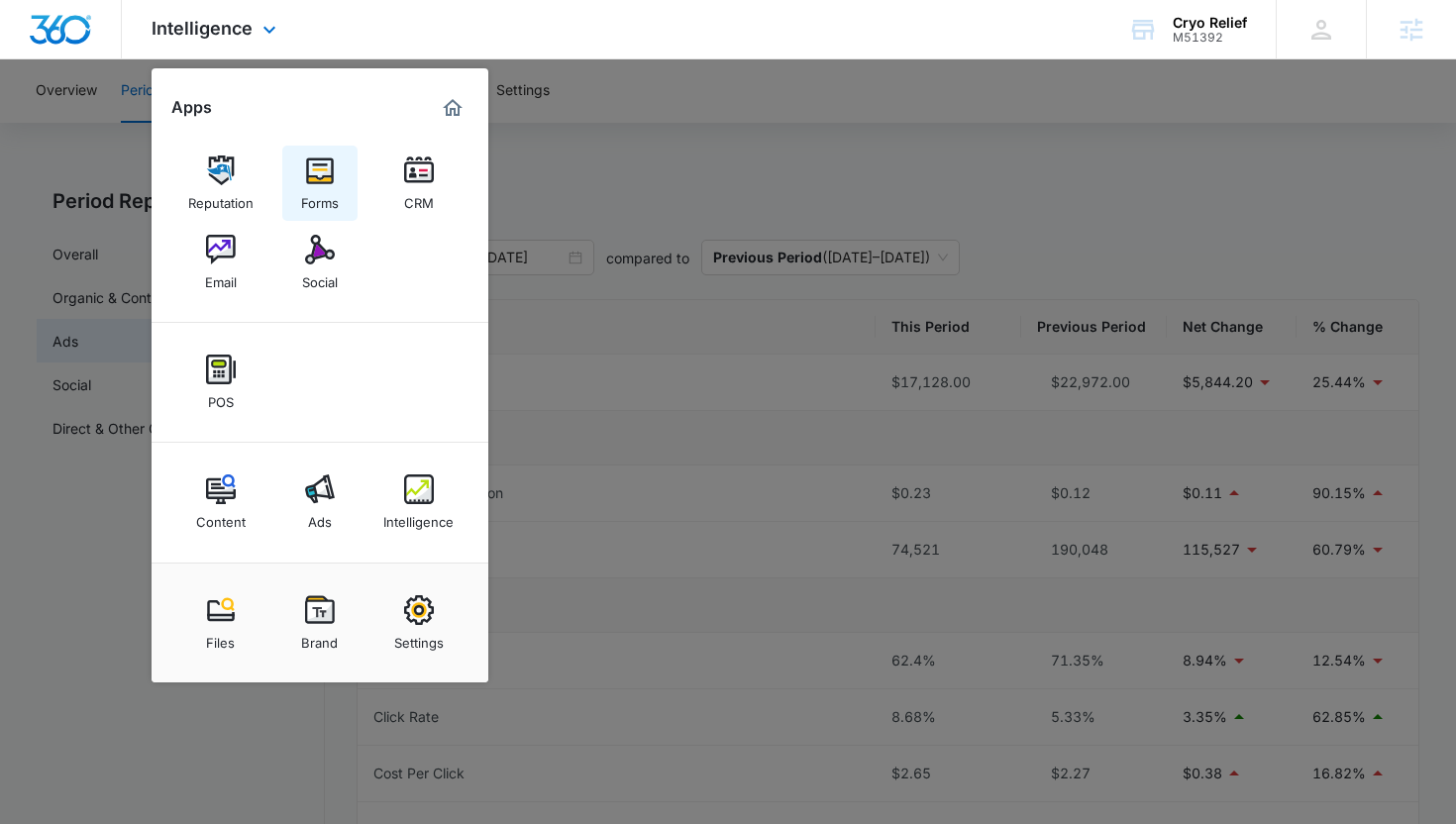 click at bounding box center (320, 170) 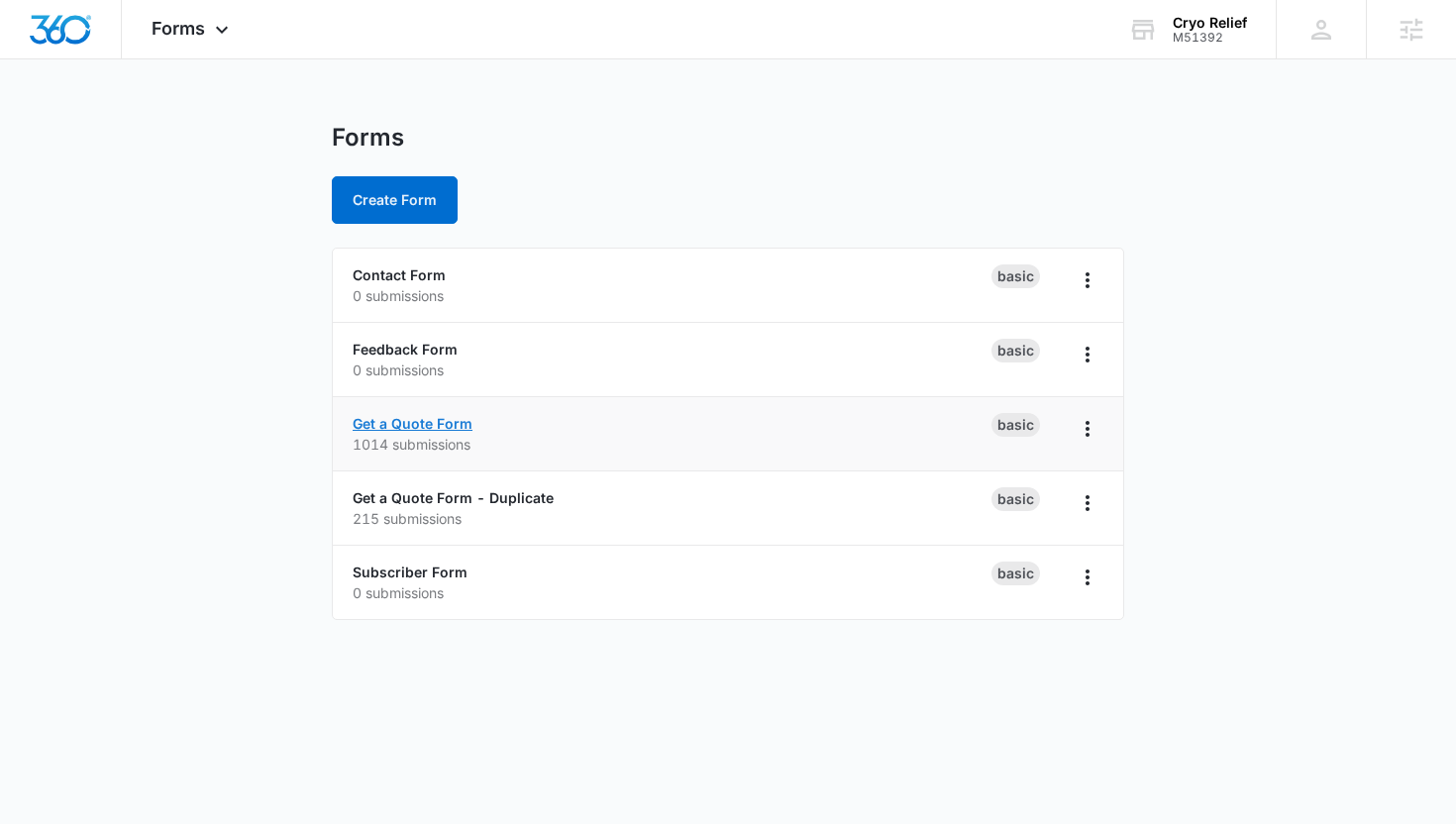 click on "Get a Quote Form" at bounding box center (412, 423) 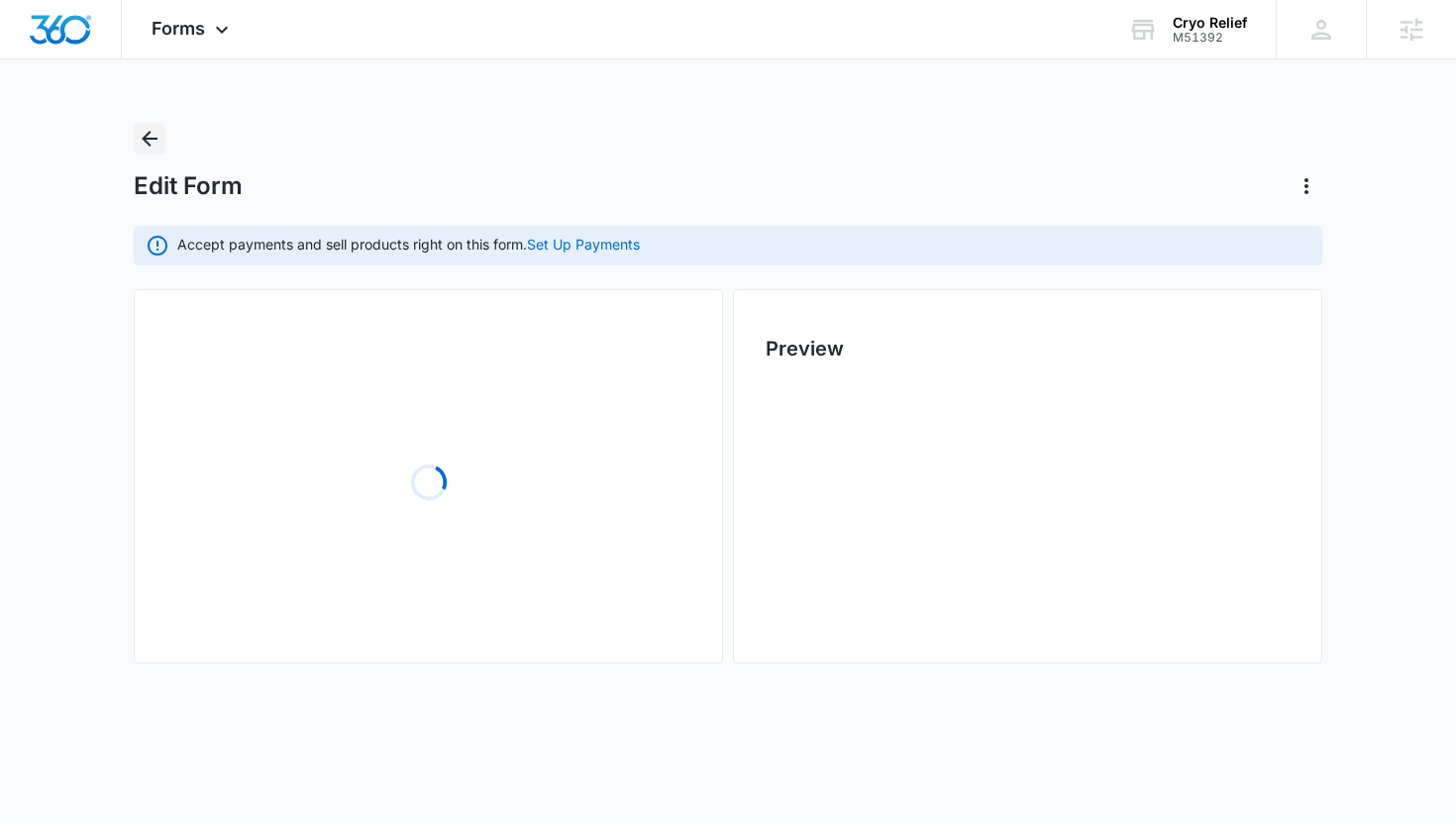 scroll, scrollTop: 0, scrollLeft: 0, axis: both 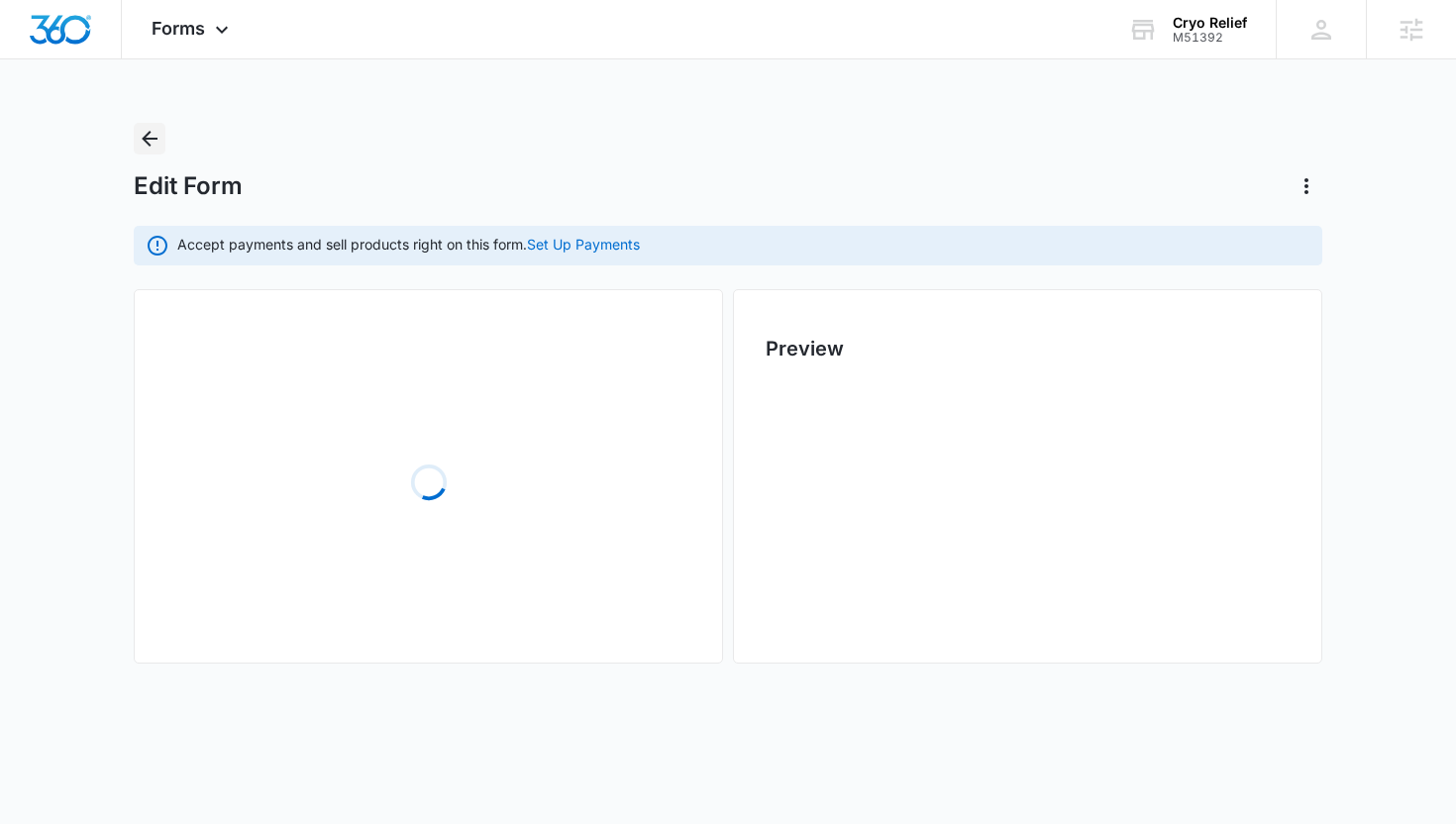 click at bounding box center [150, 139] 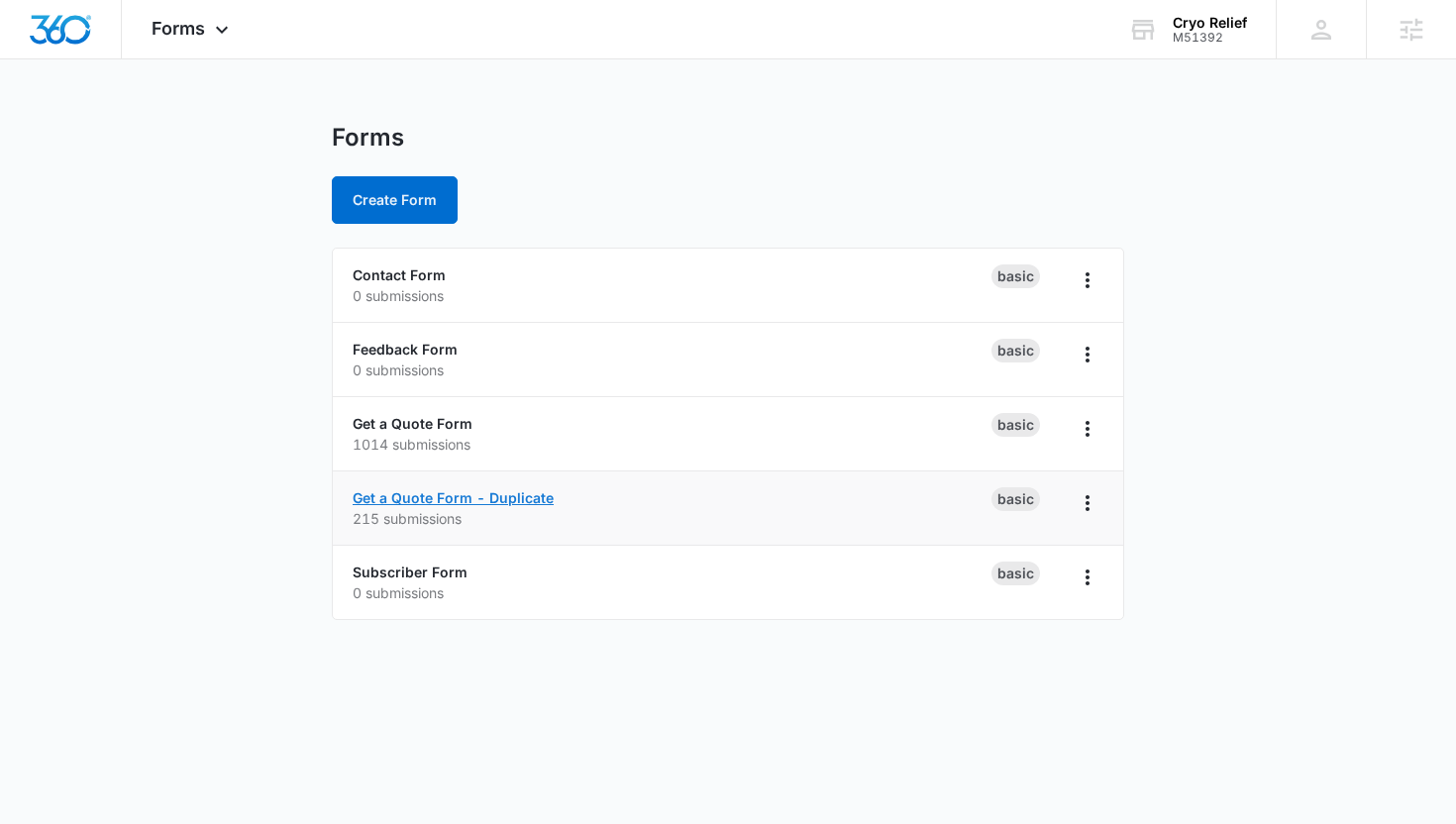 click on "Get a Quote Form - Duplicate" at bounding box center [453, 497] 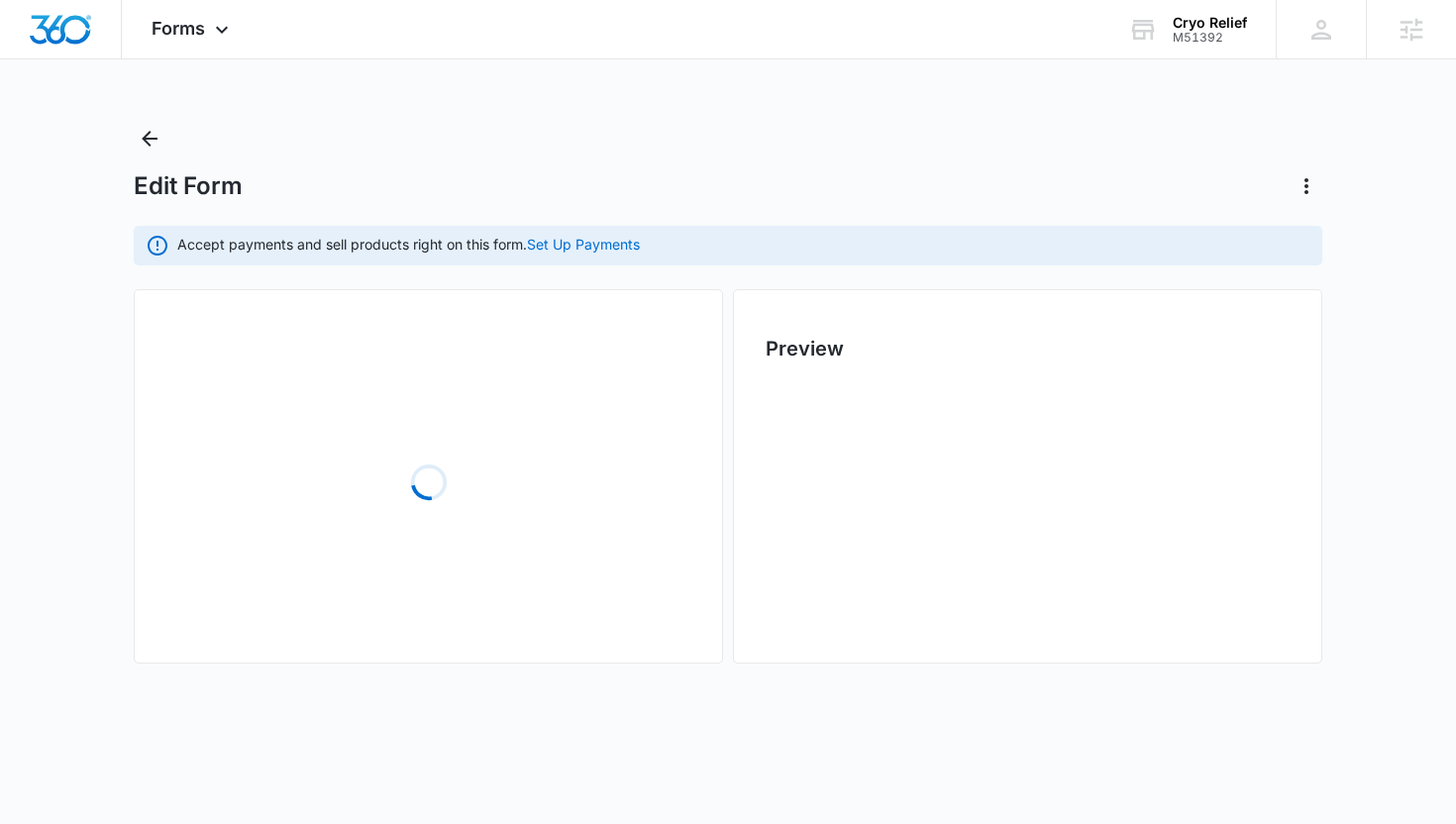 scroll, scrollTop: 0, scrollLeft: 0, axis: both 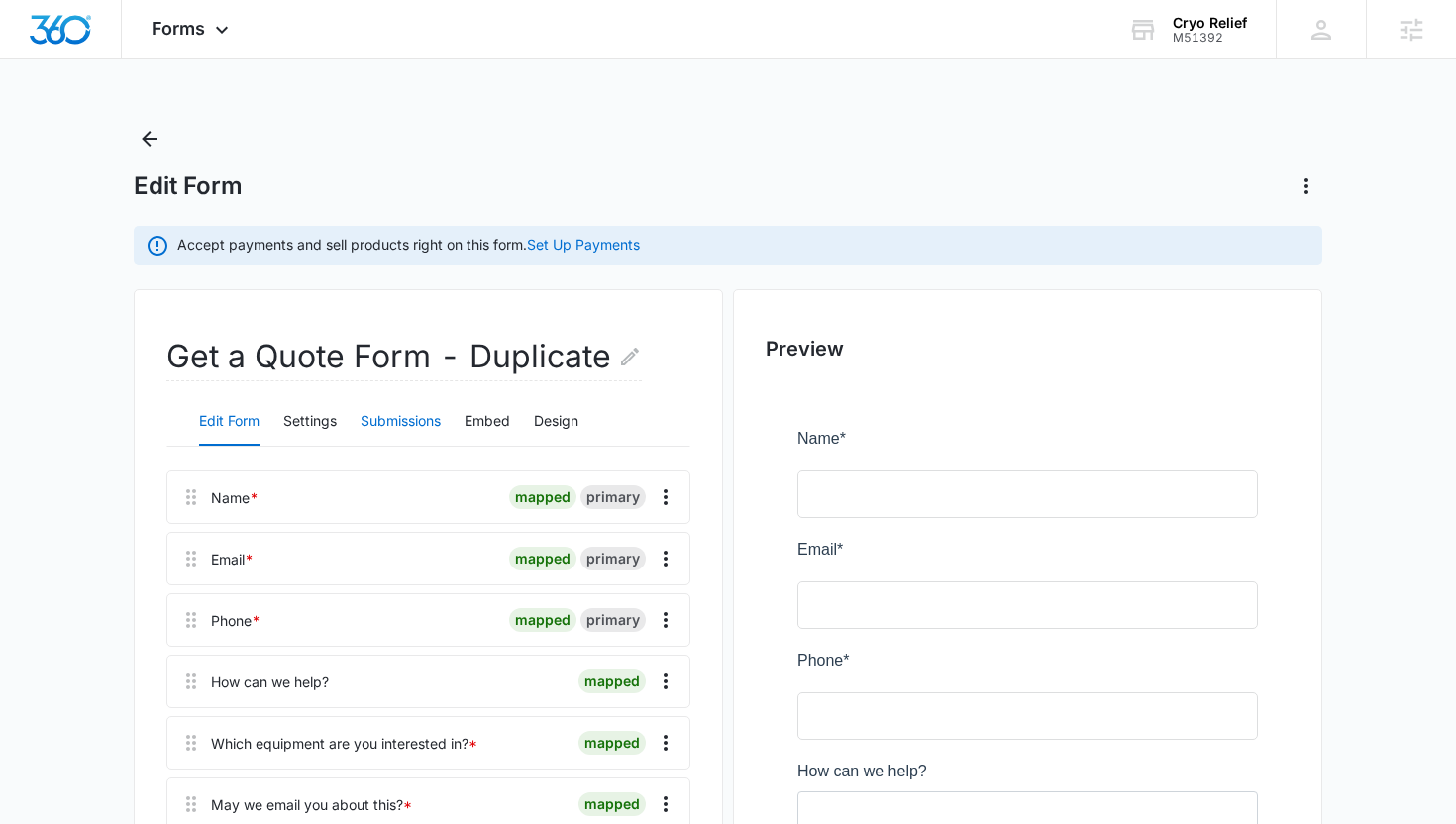 click on "Submissions" at bounding box center (400, 422) 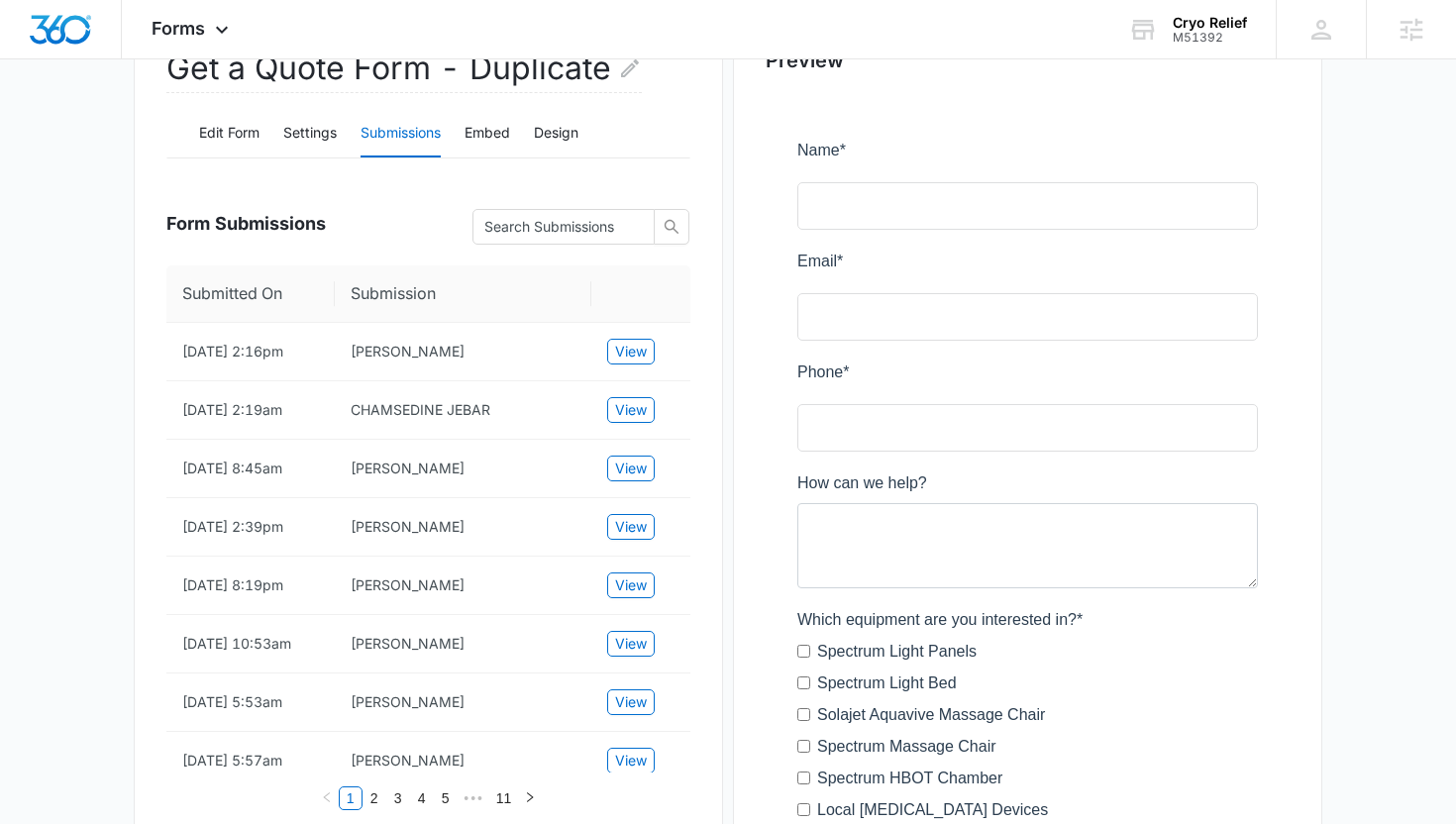 scroll, scrollTop: 323, scrollLeft: 0, axis: vertical 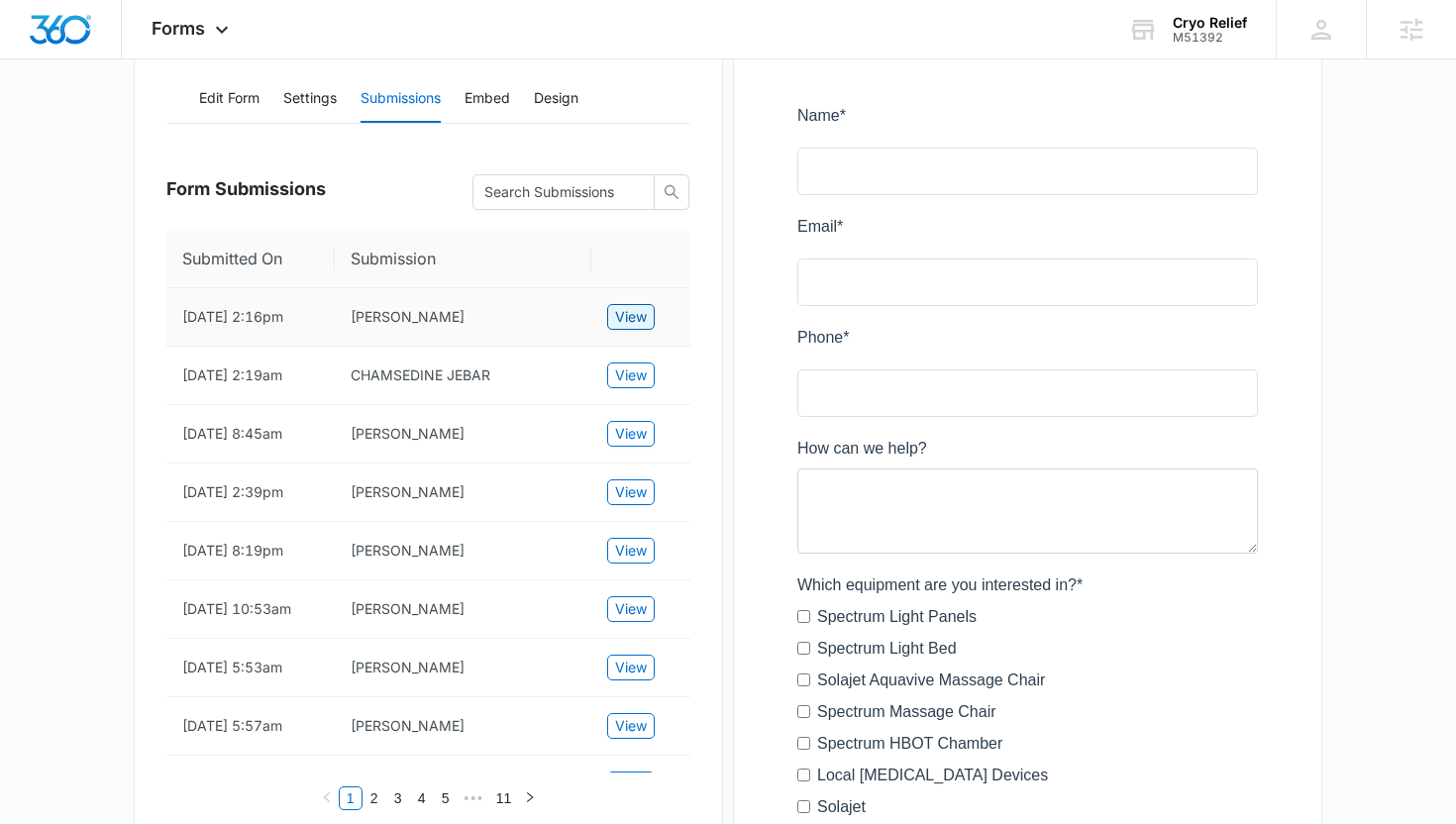 click on "View" at bounding box center (631, 317) 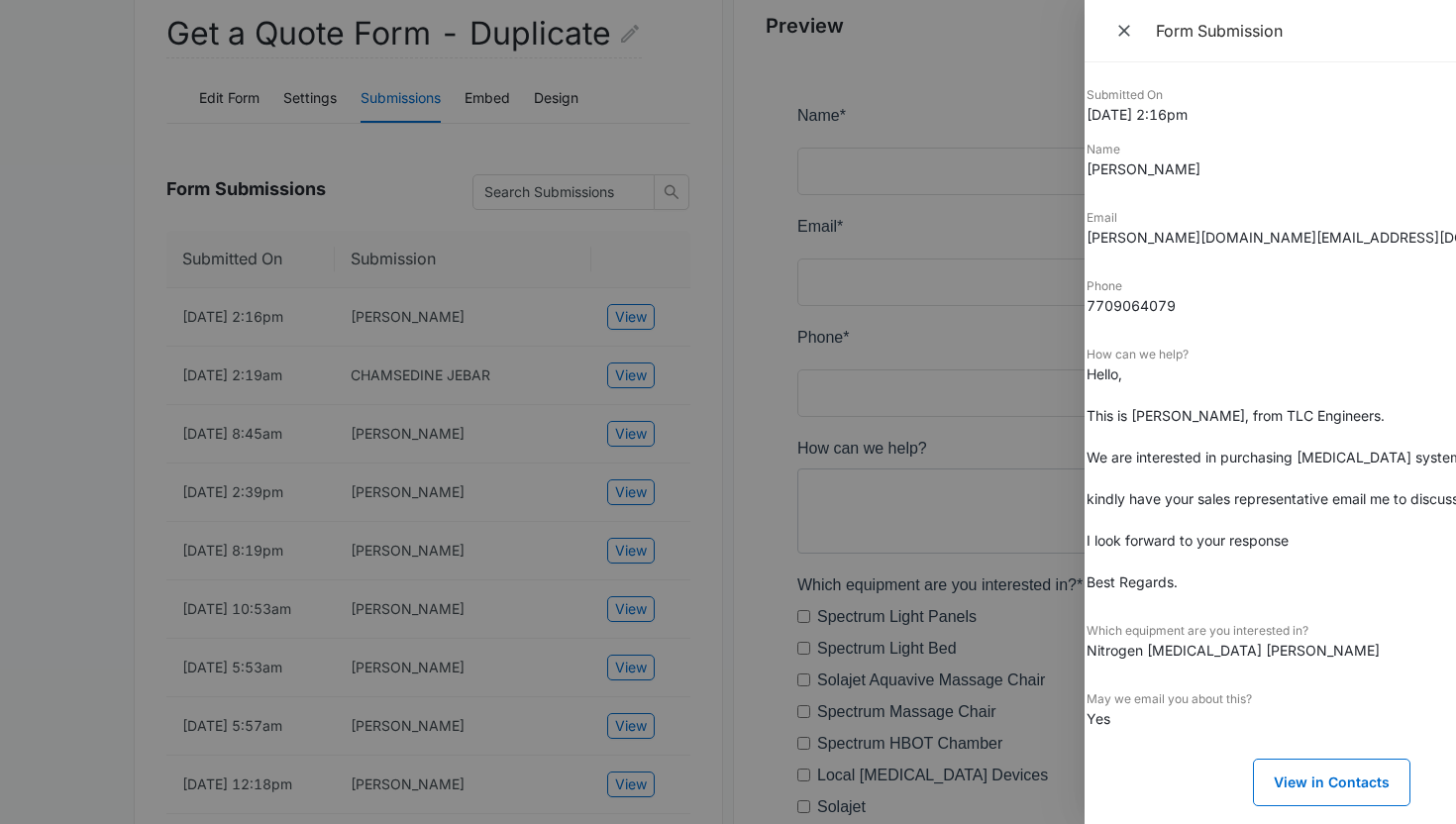 scroll, scrollTop: 0, scrollLeft: 0, axis: both 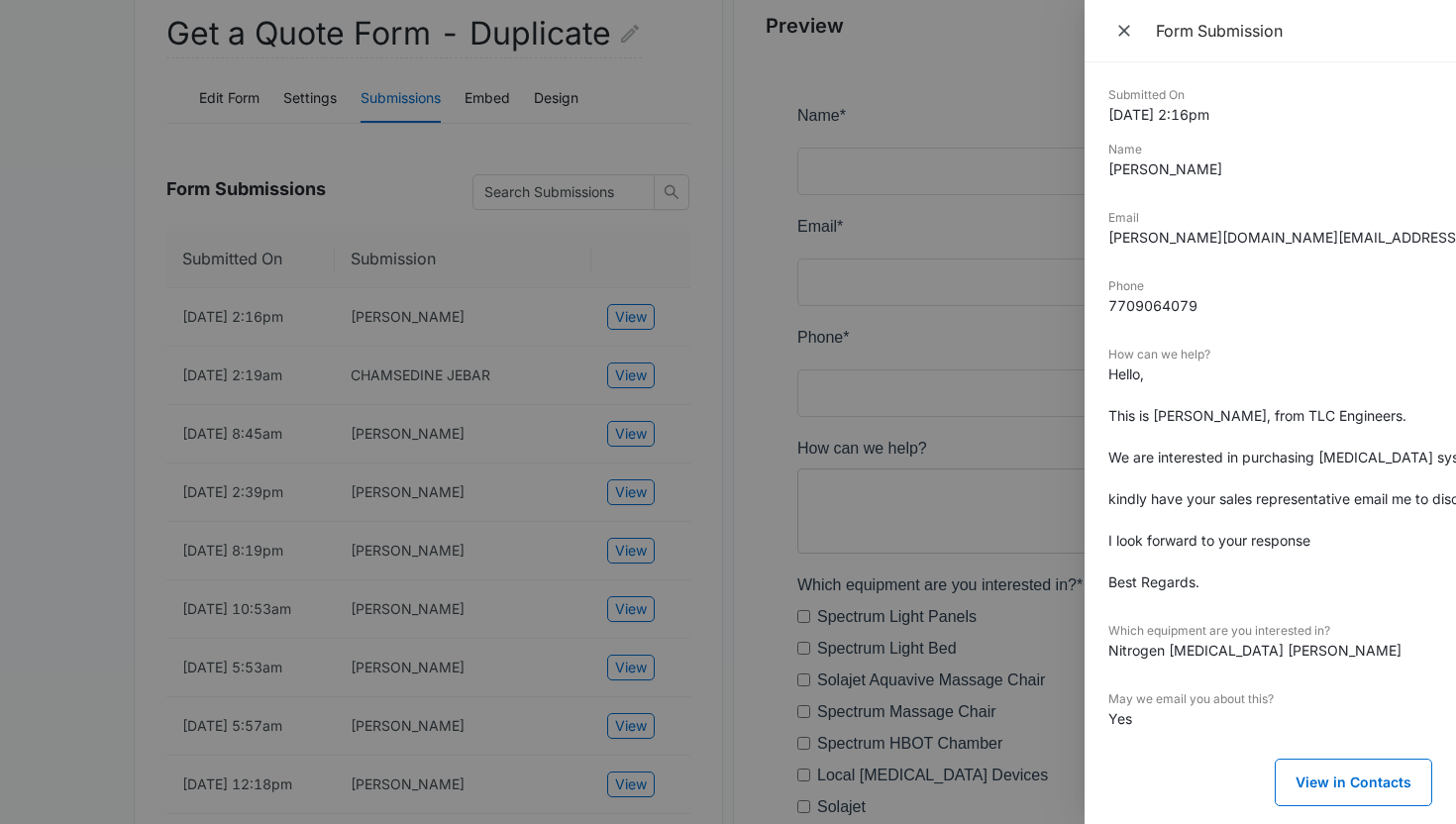 click at bounding box center (728, 412) 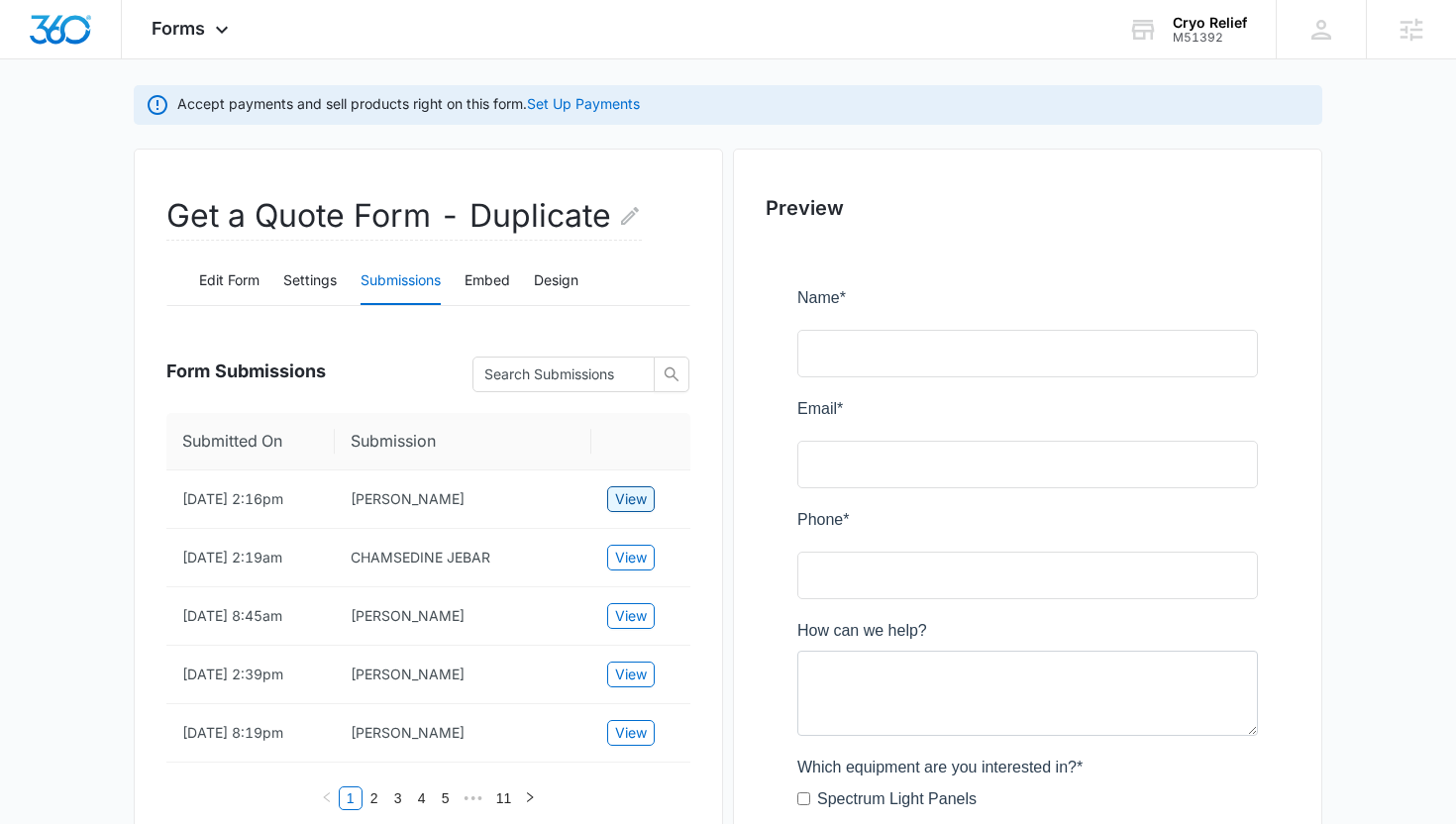 scroll, scrollTop: 0, scrollLeft: 0, axis: both 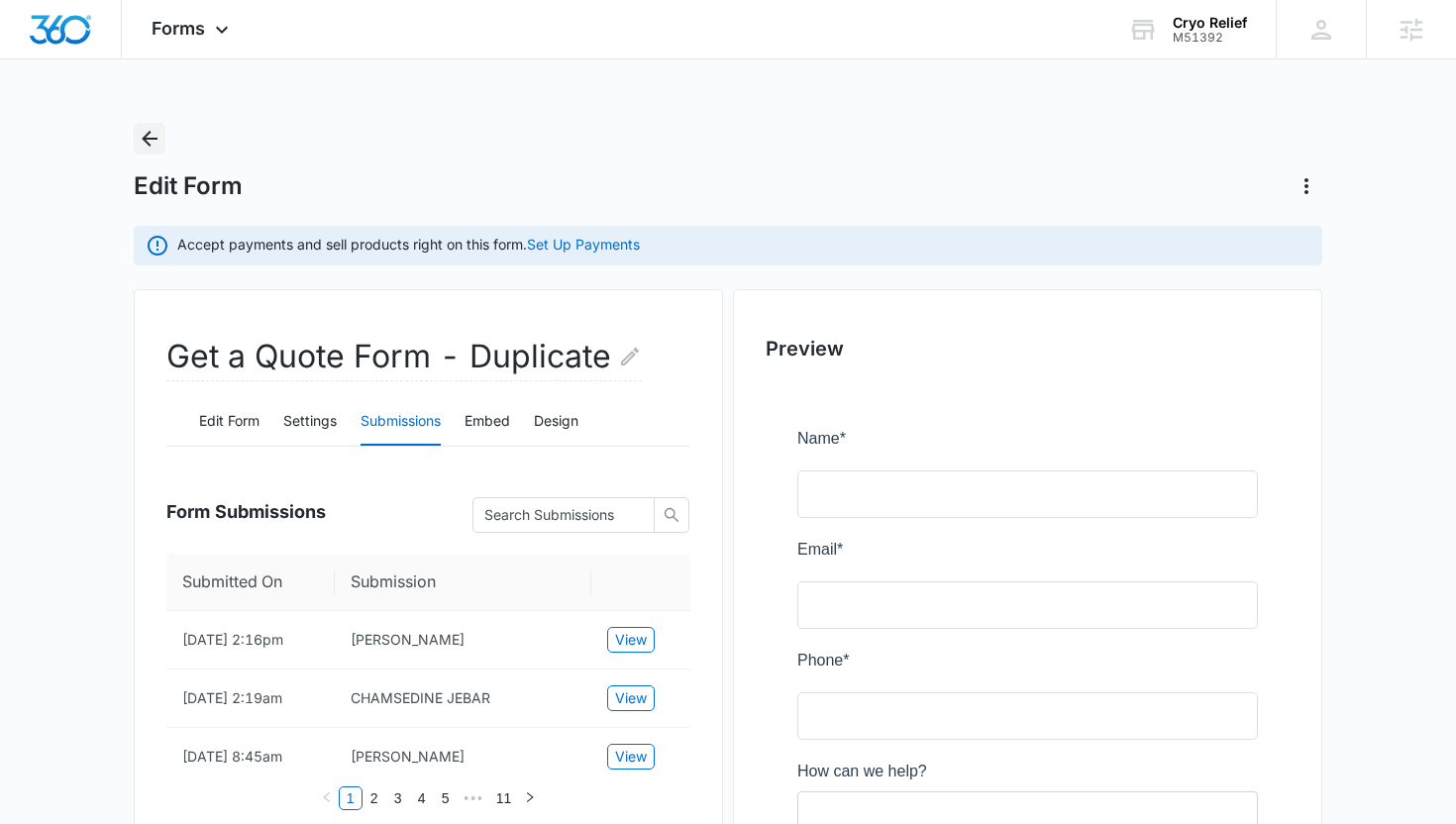 click at bounding box center [150, 139] 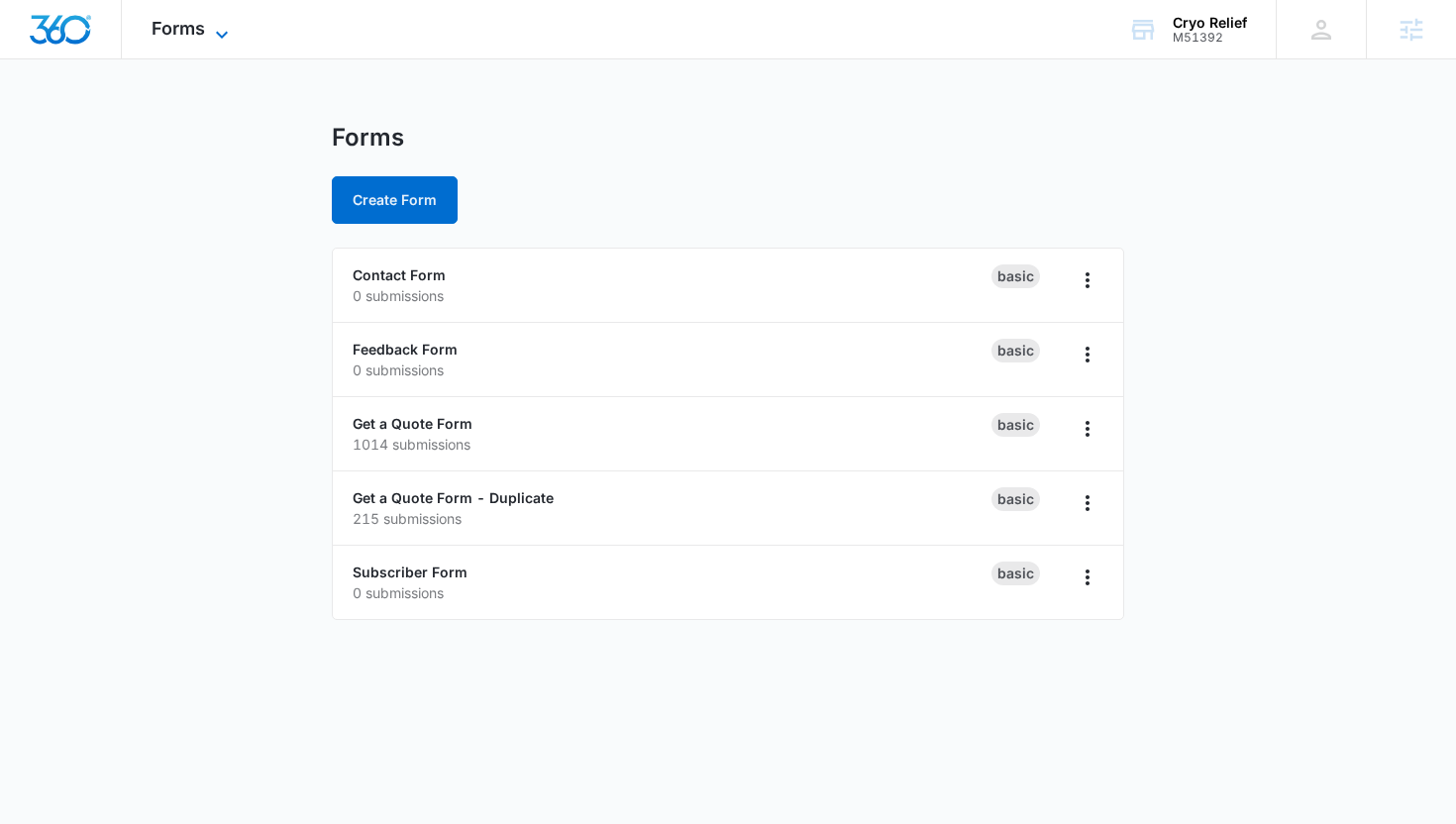 click 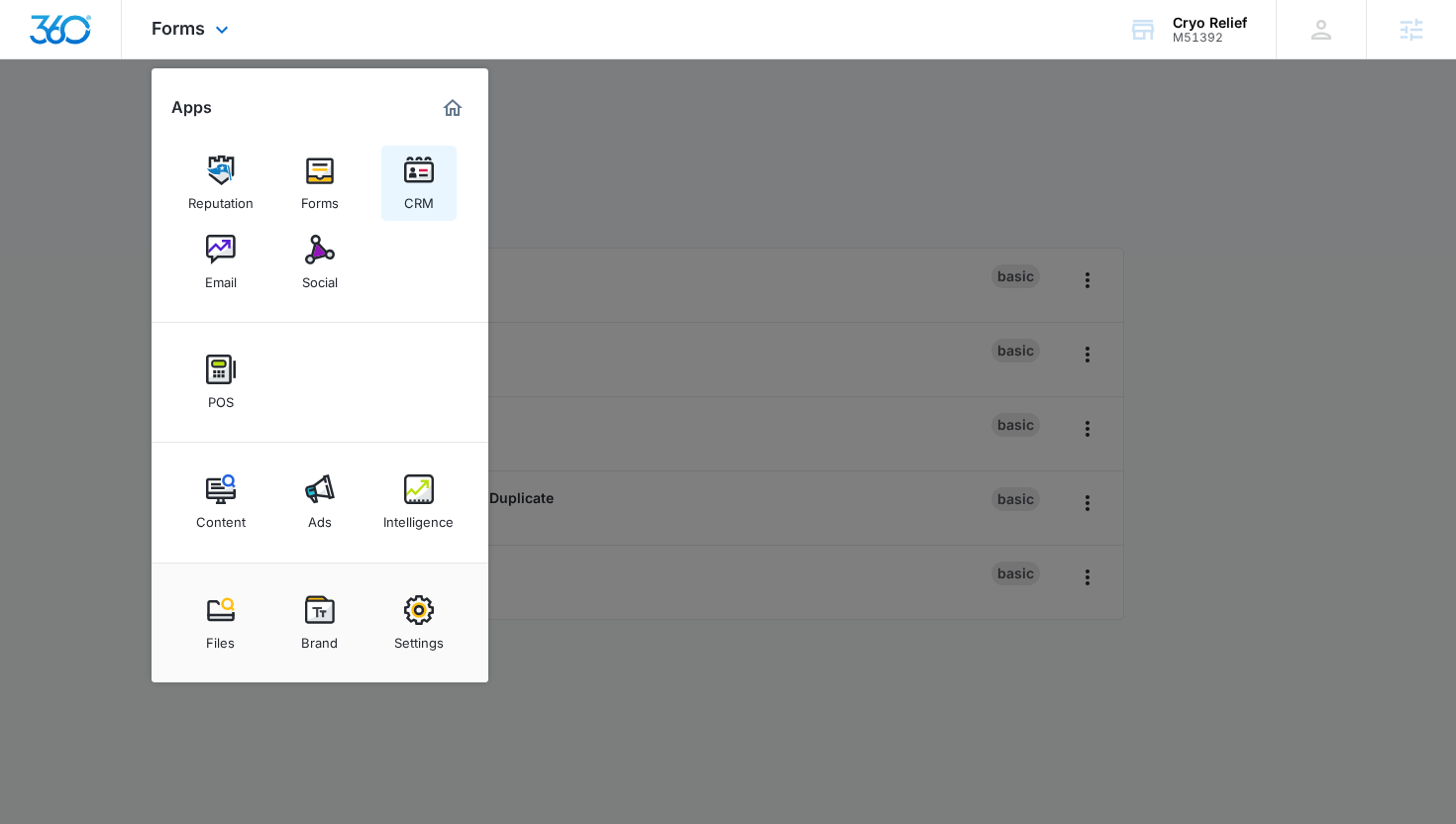 click at bounding box center (419, 170) 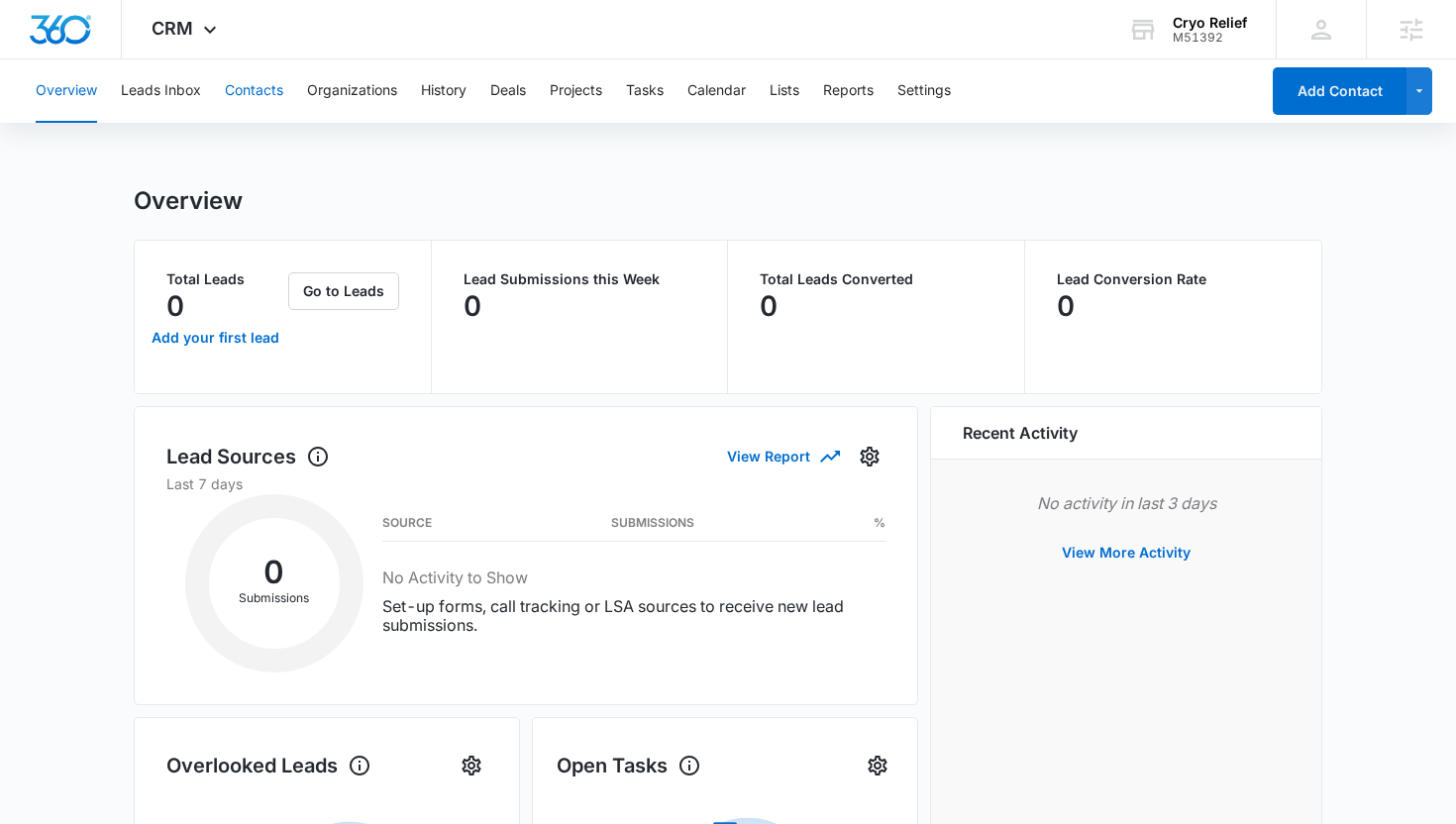 click on "Contacts" at bounding box center (254, 91) 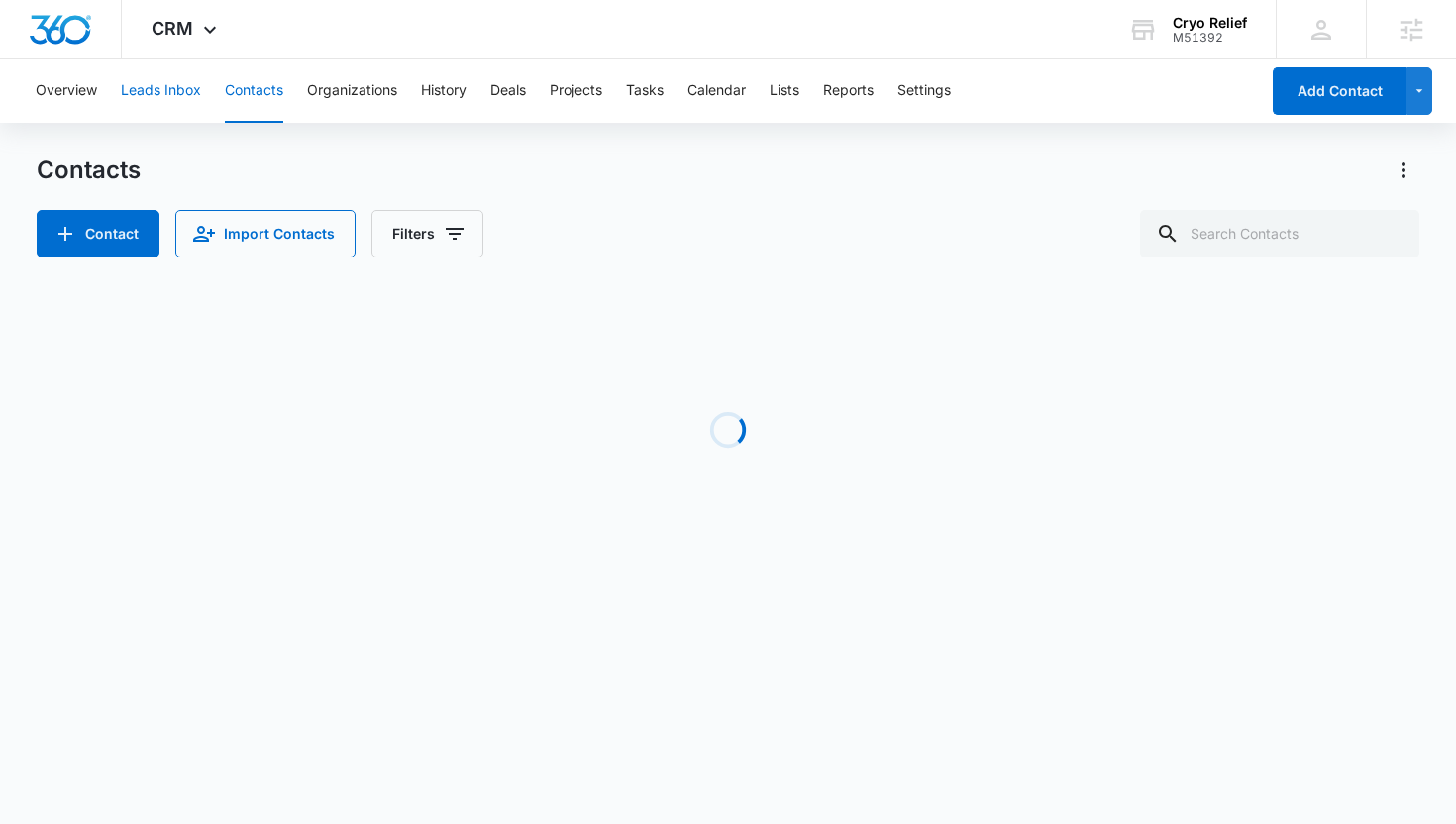 click on "Leads Inbox" at bounding box center (160, 91) 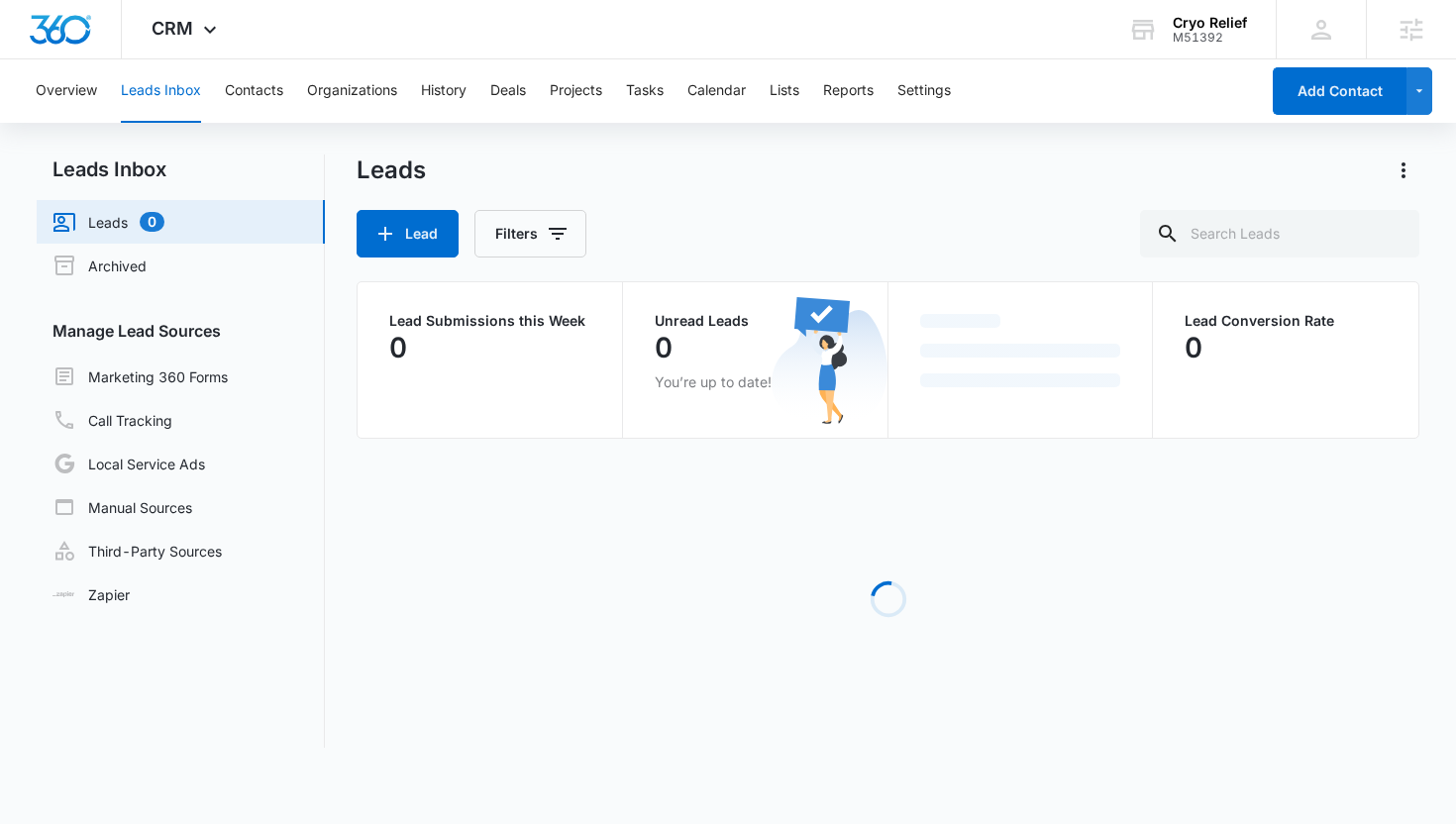scroll, scrollTop: 0, scrollLeft: 0, axis: both 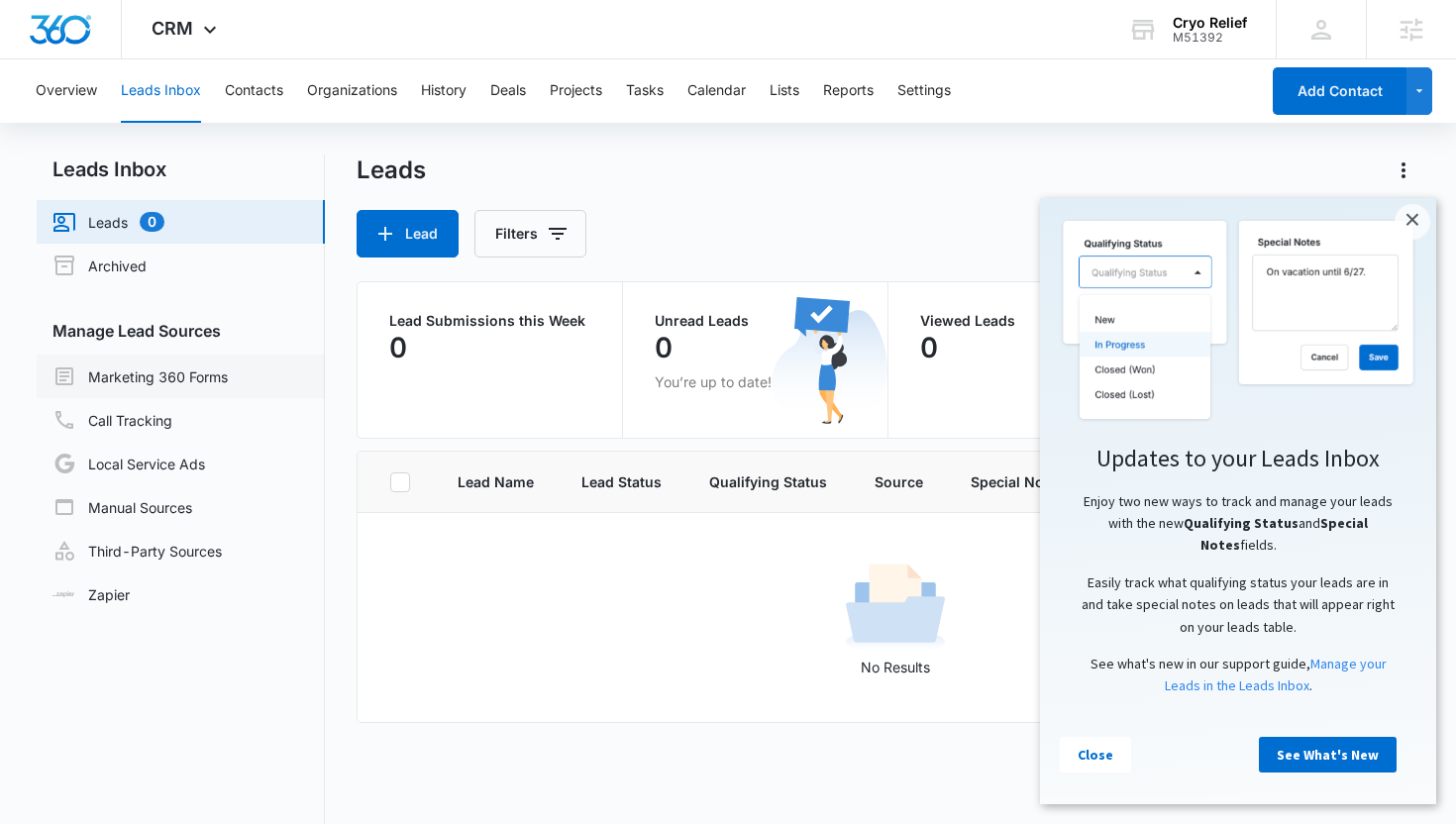 click on "Marketing 360 Forms" at bounding box center [140, 376] 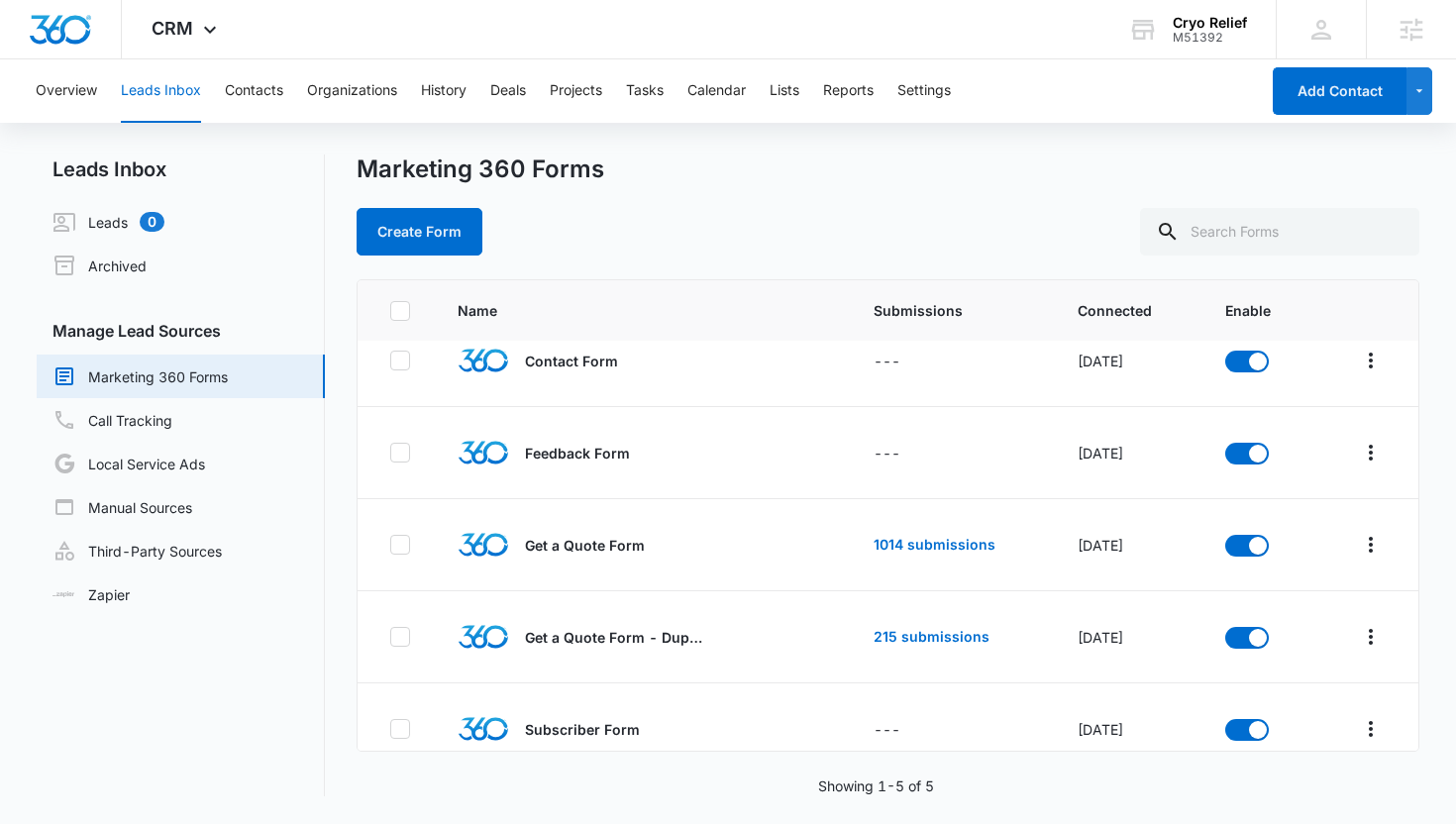 scroll, scrollTop: 40, scrollLeft: 0, axis: vertical 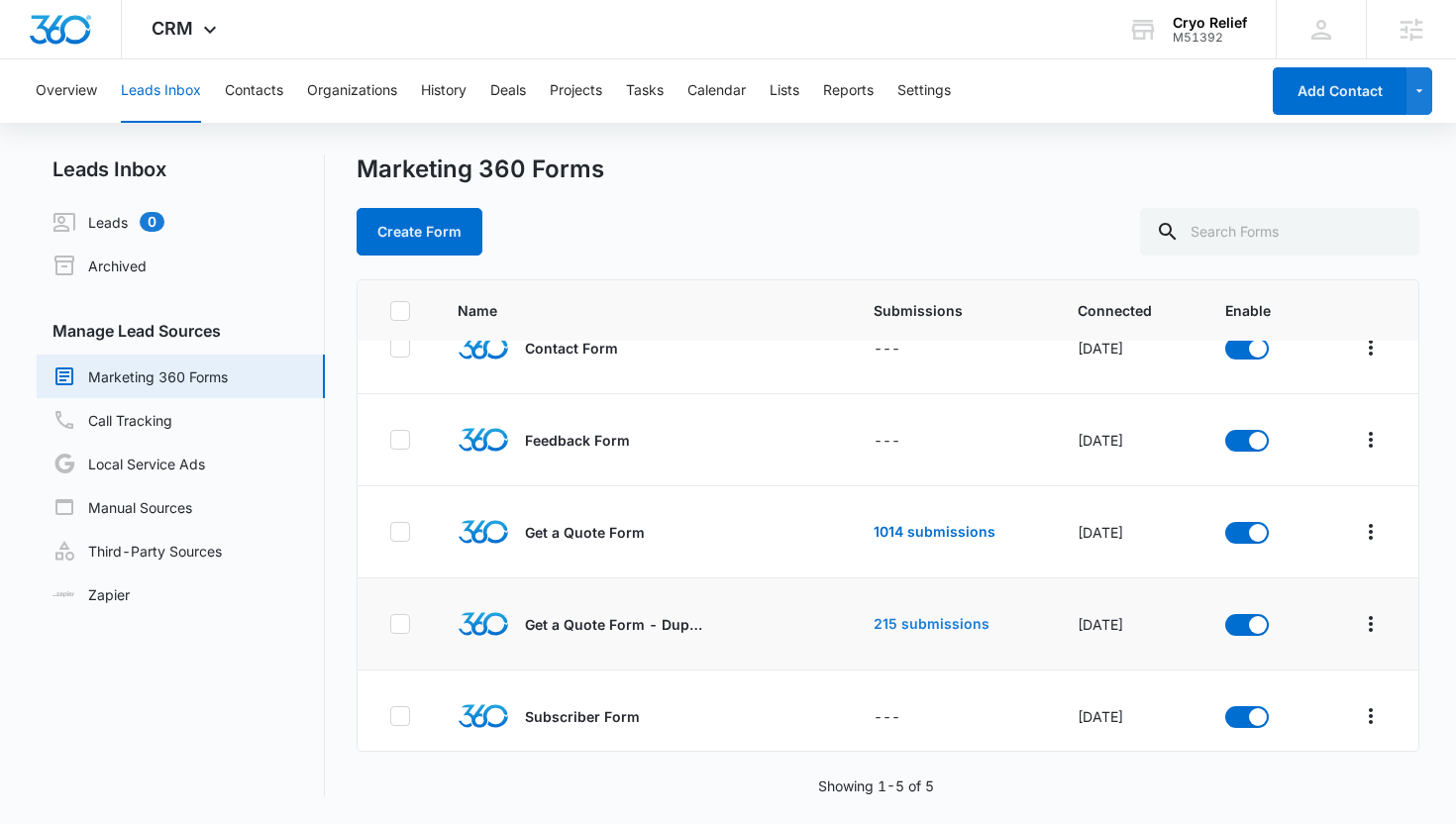 click on "215 submissions" at bounding box center (931, 624) 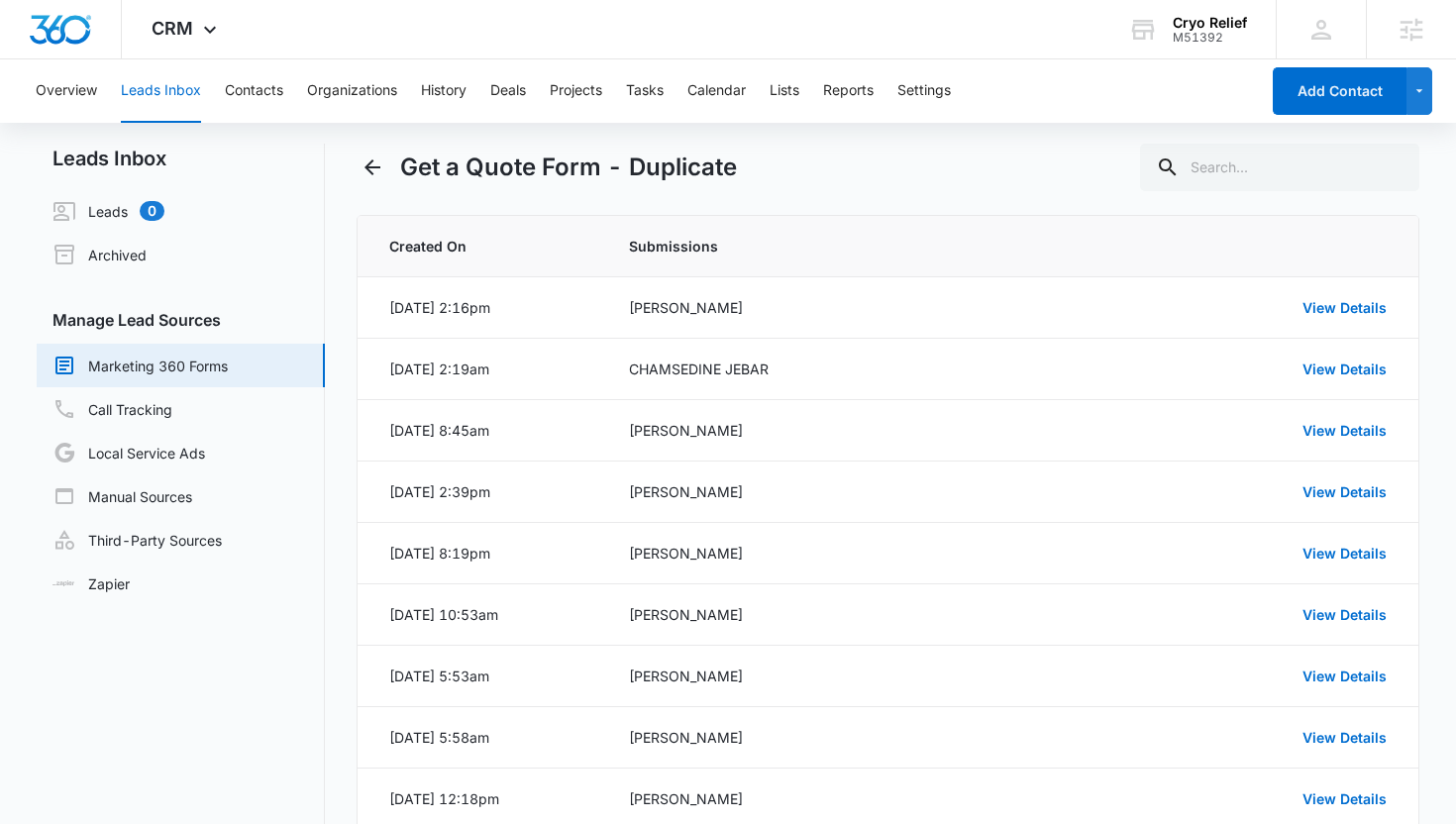 scroll, scrollTop: 0, scrollLeft: 0, axis: both 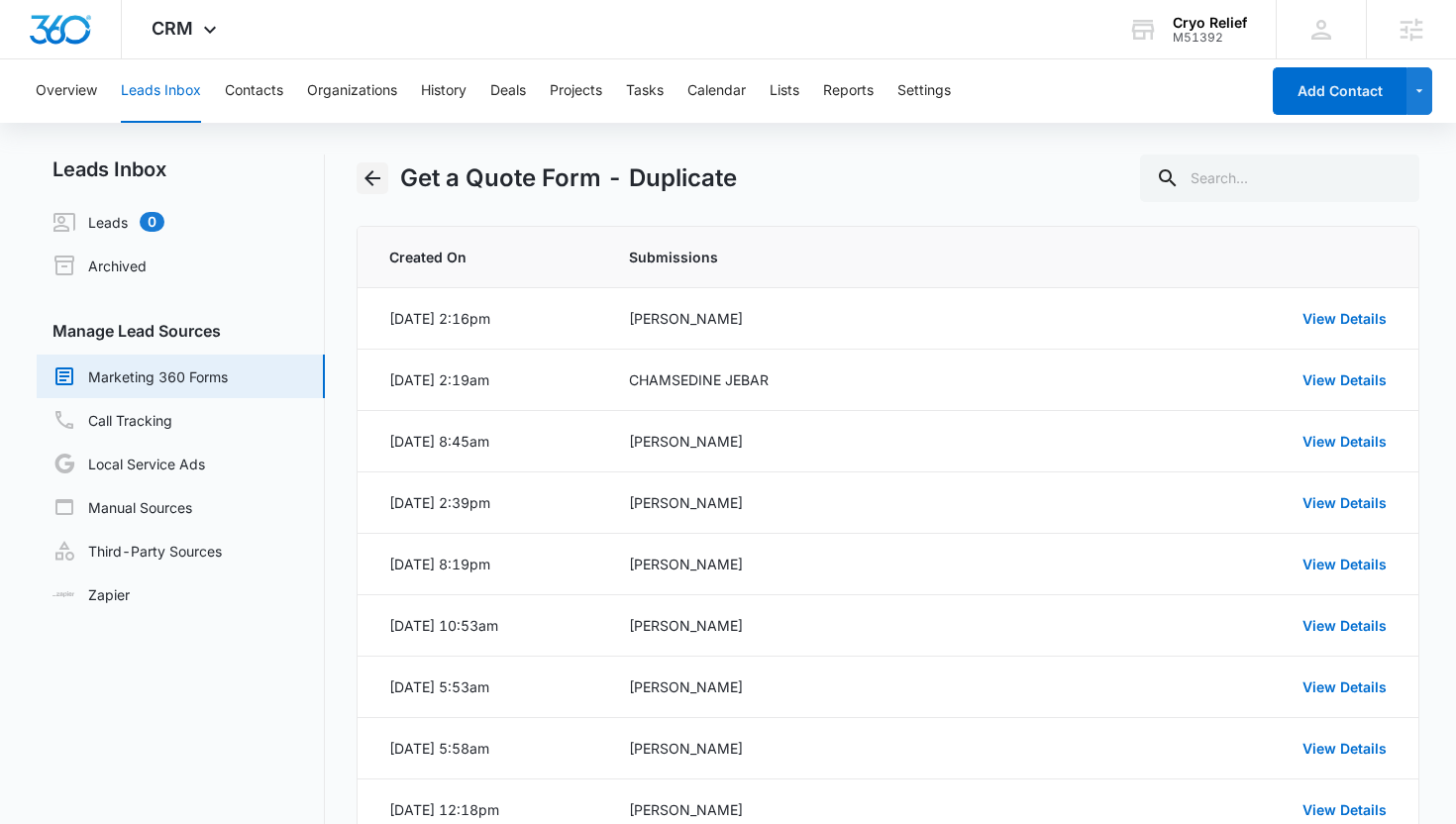 click 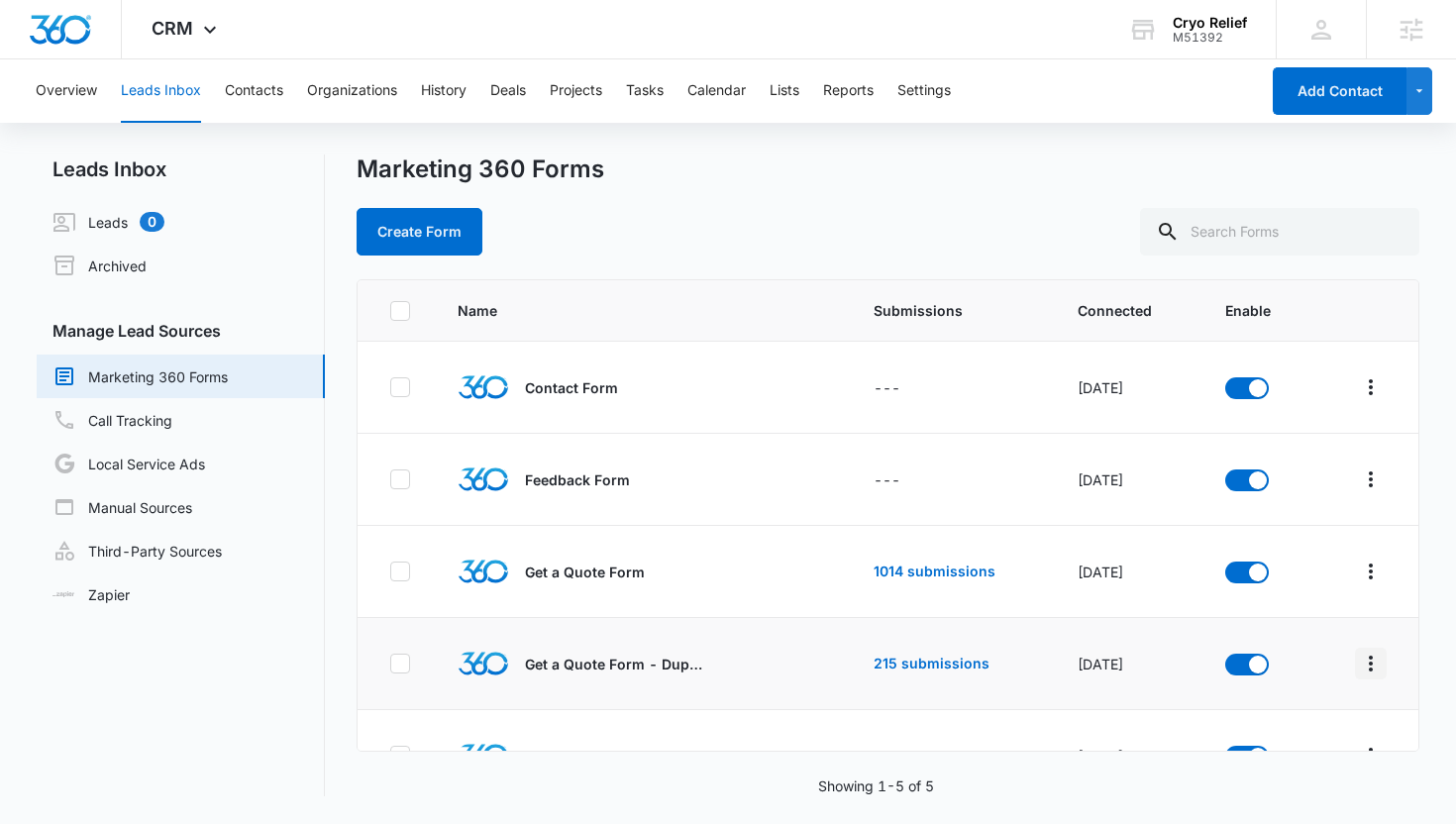 click 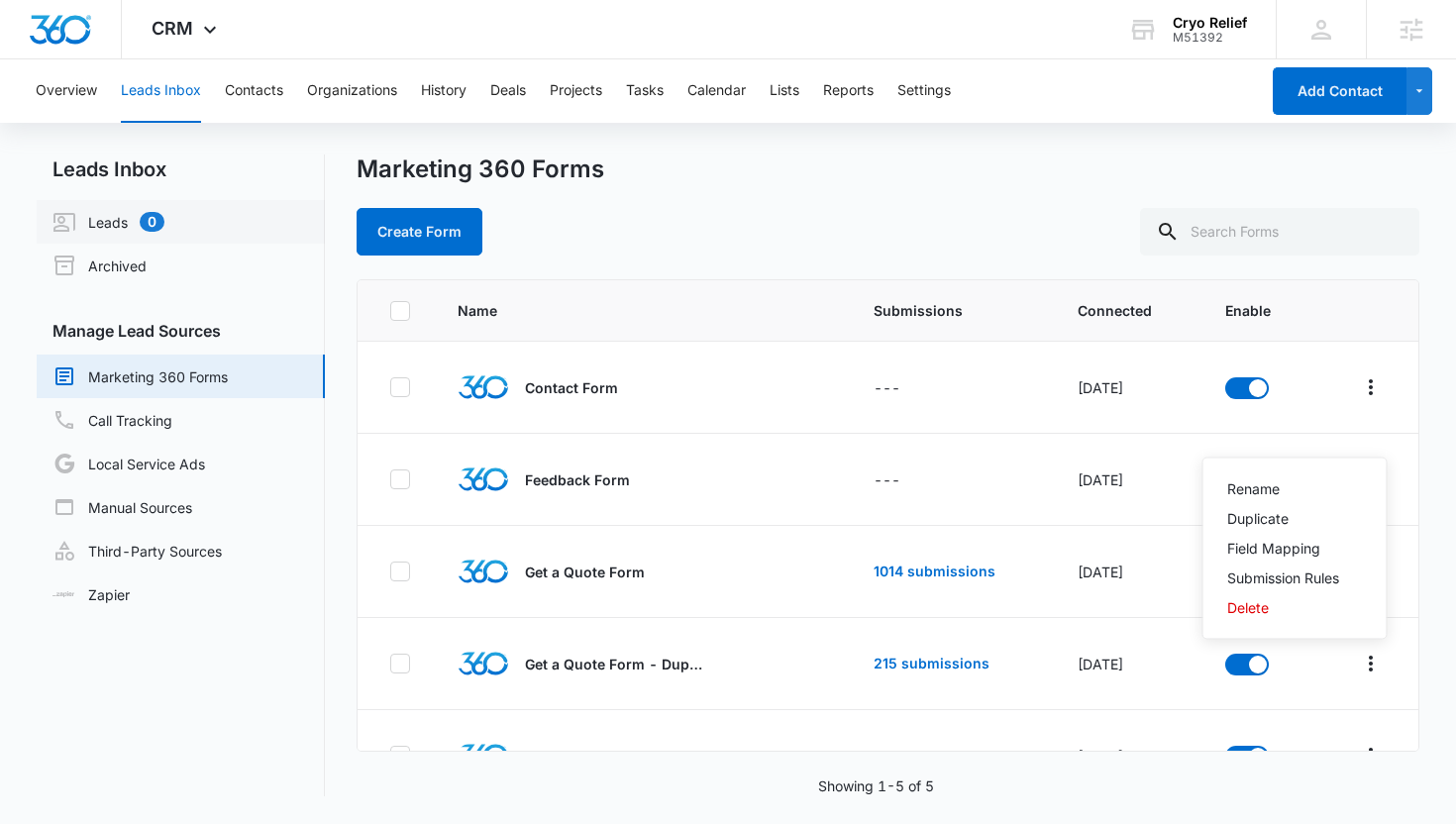 click on "Leads 0" at bounding box center (108, 222) 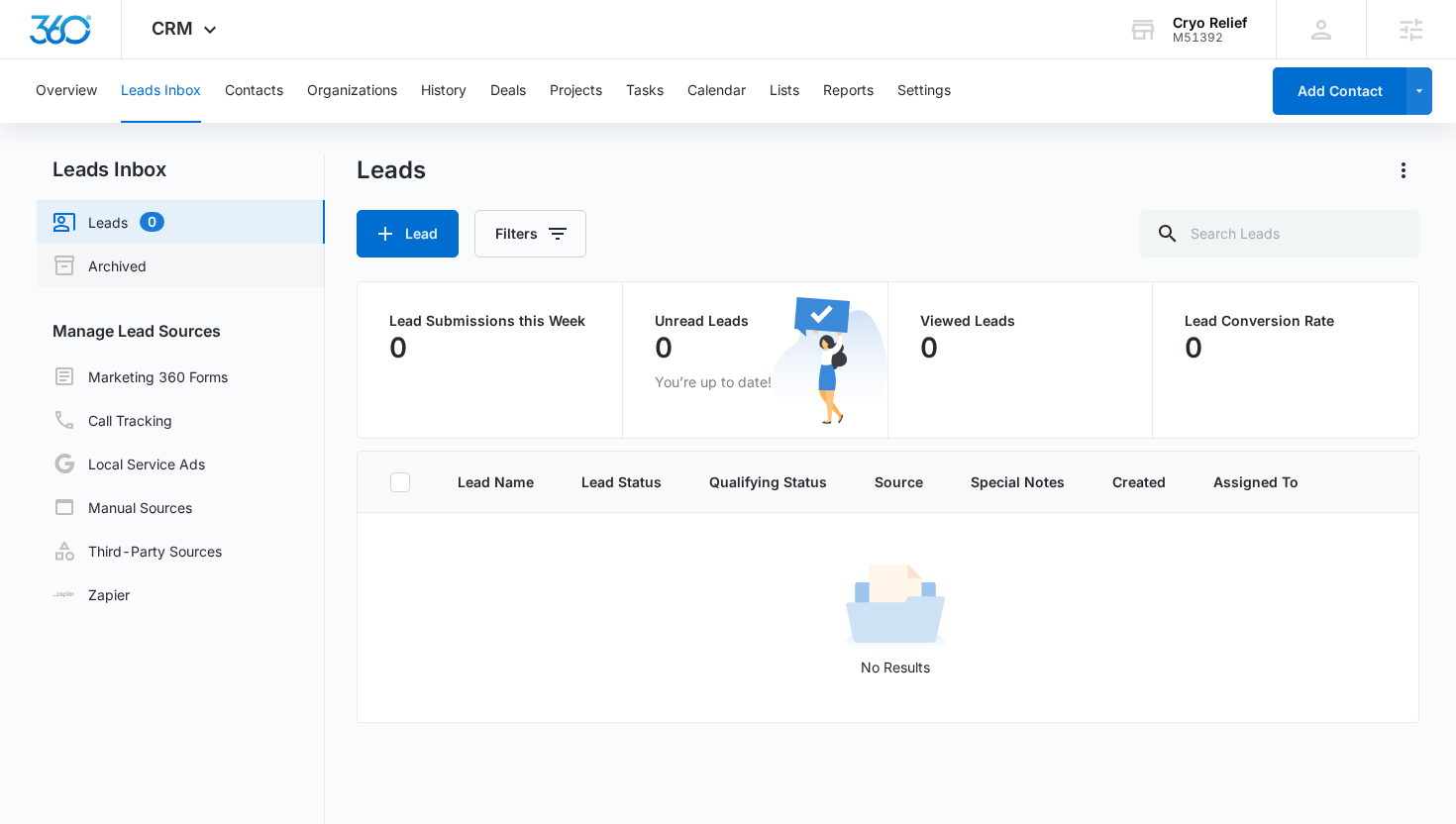 click on "Archived" at bounding box center [99, 265] 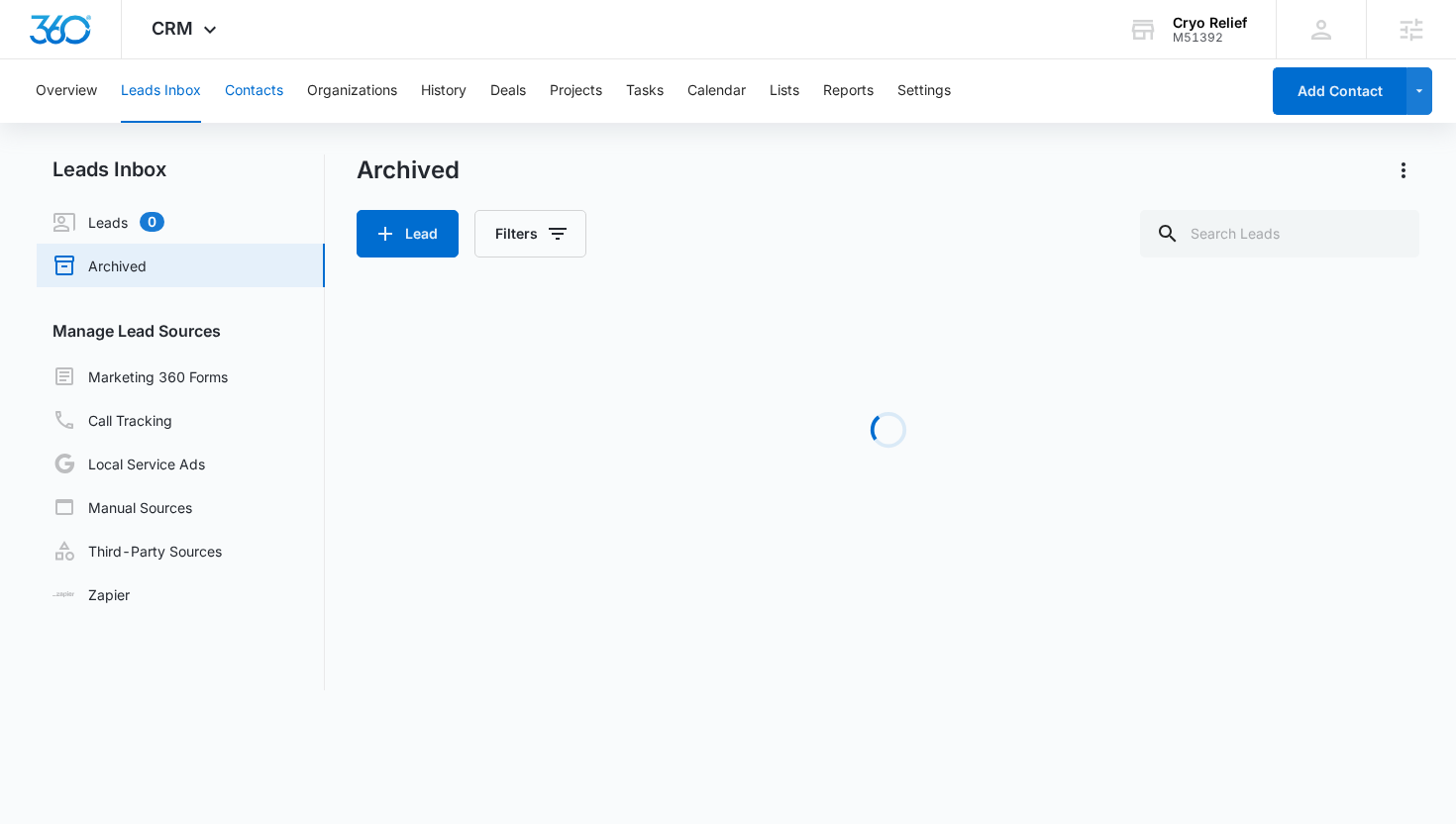 click on "Contacts" at bounding box center (254, 91) 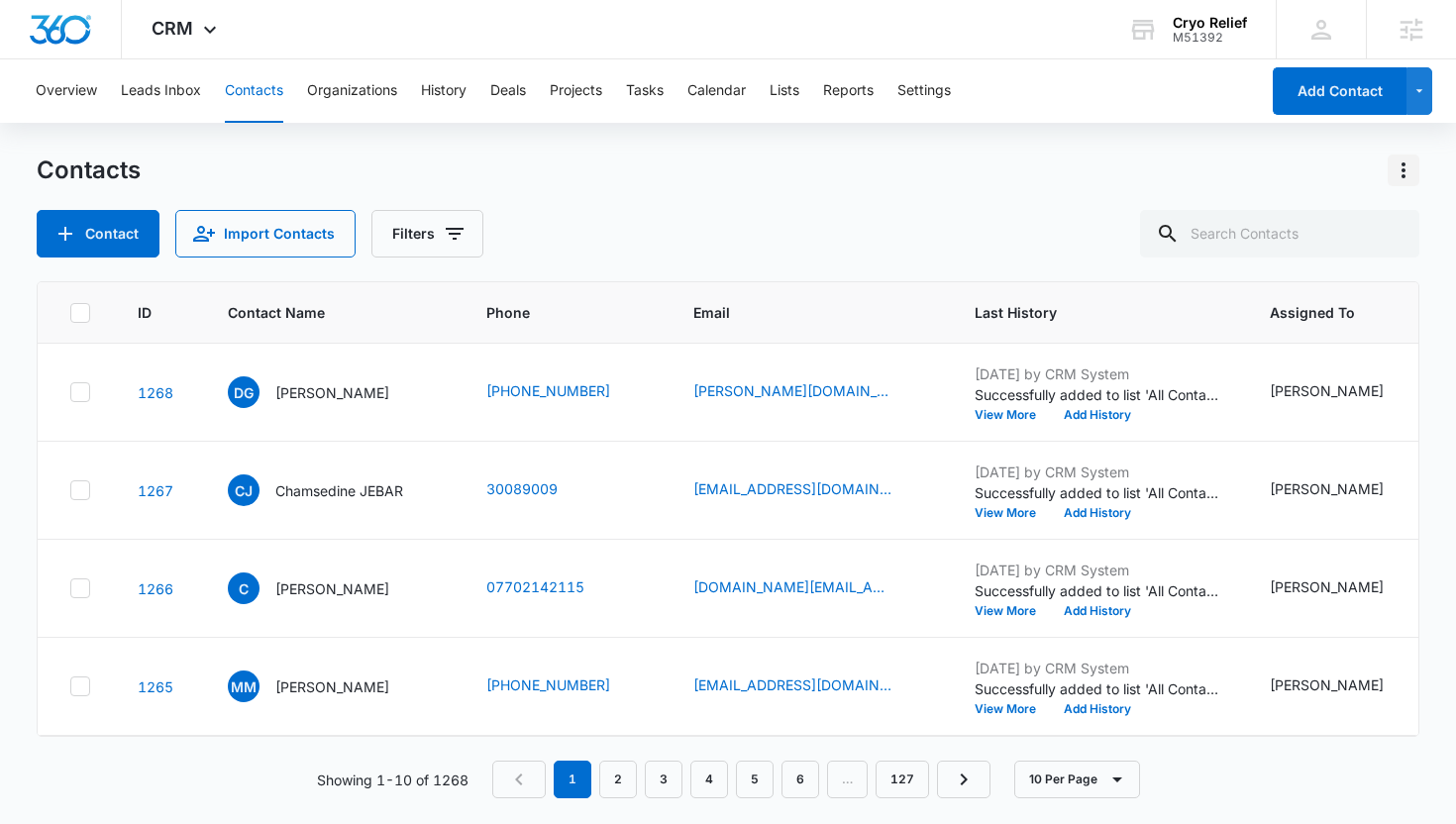 click 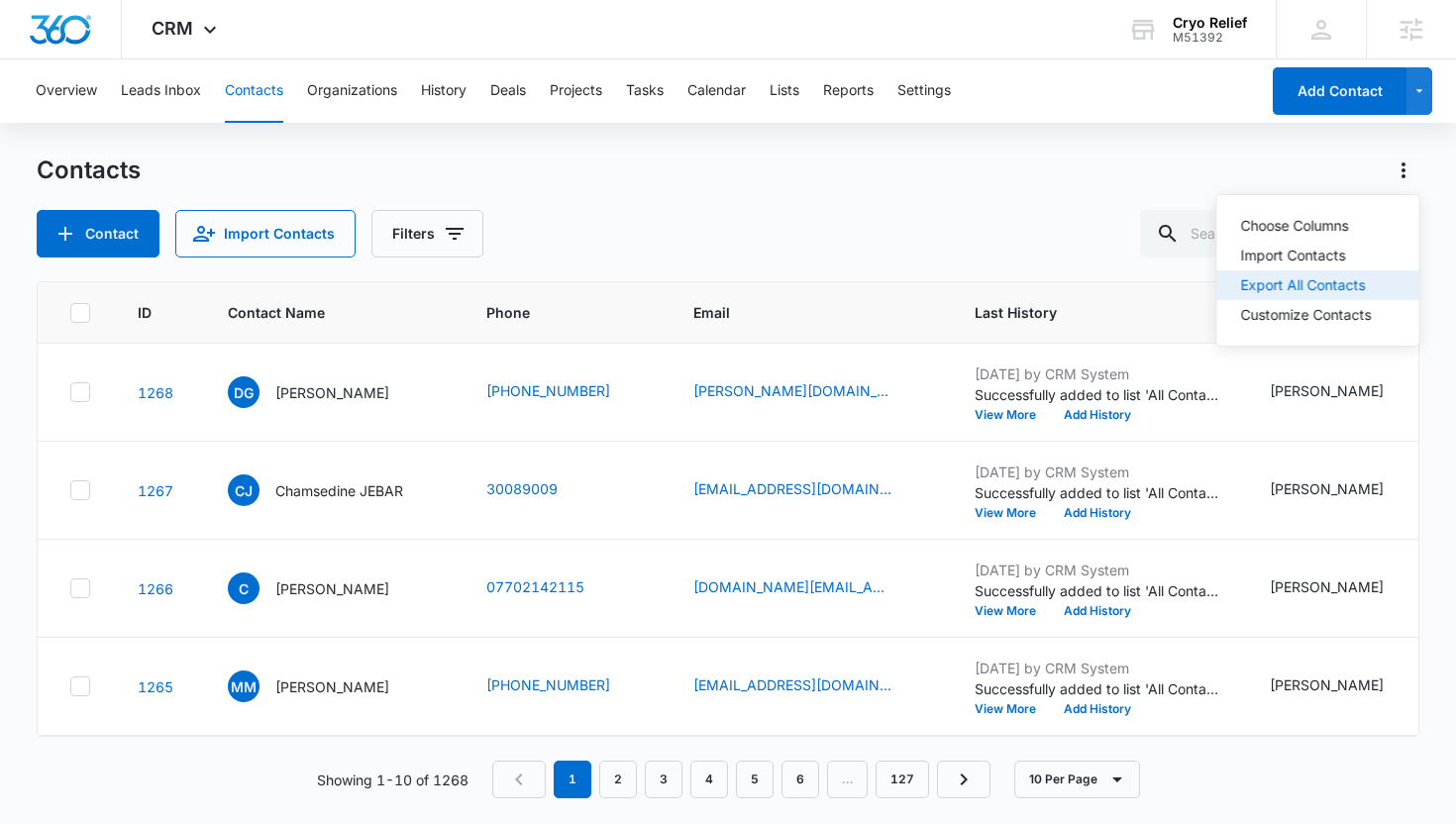 click on "Export All Contacts" at bounding box center (1306, 285) 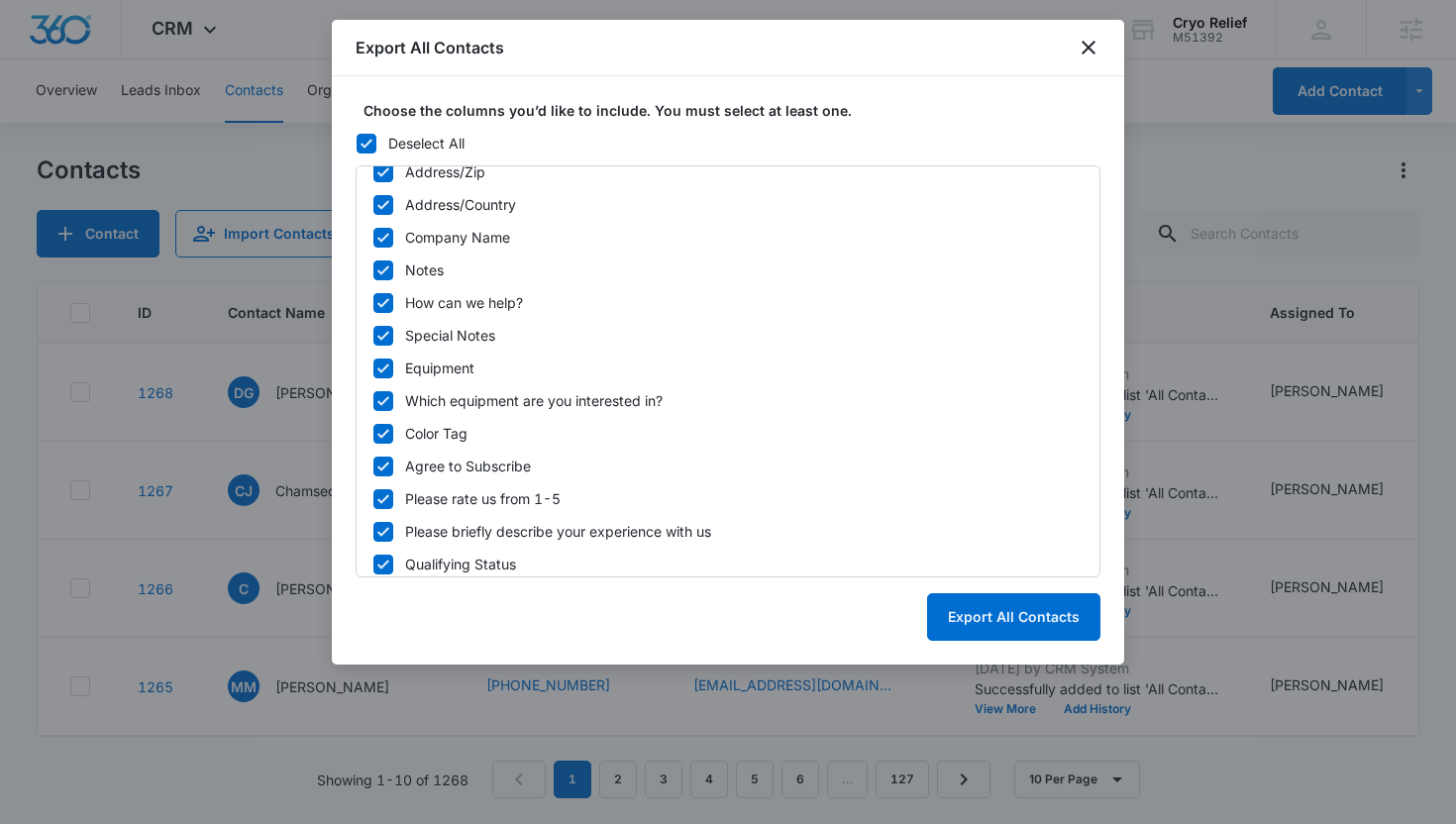 scroll, scrollTop: 1007, scrollLeft: 0, axis: vertical 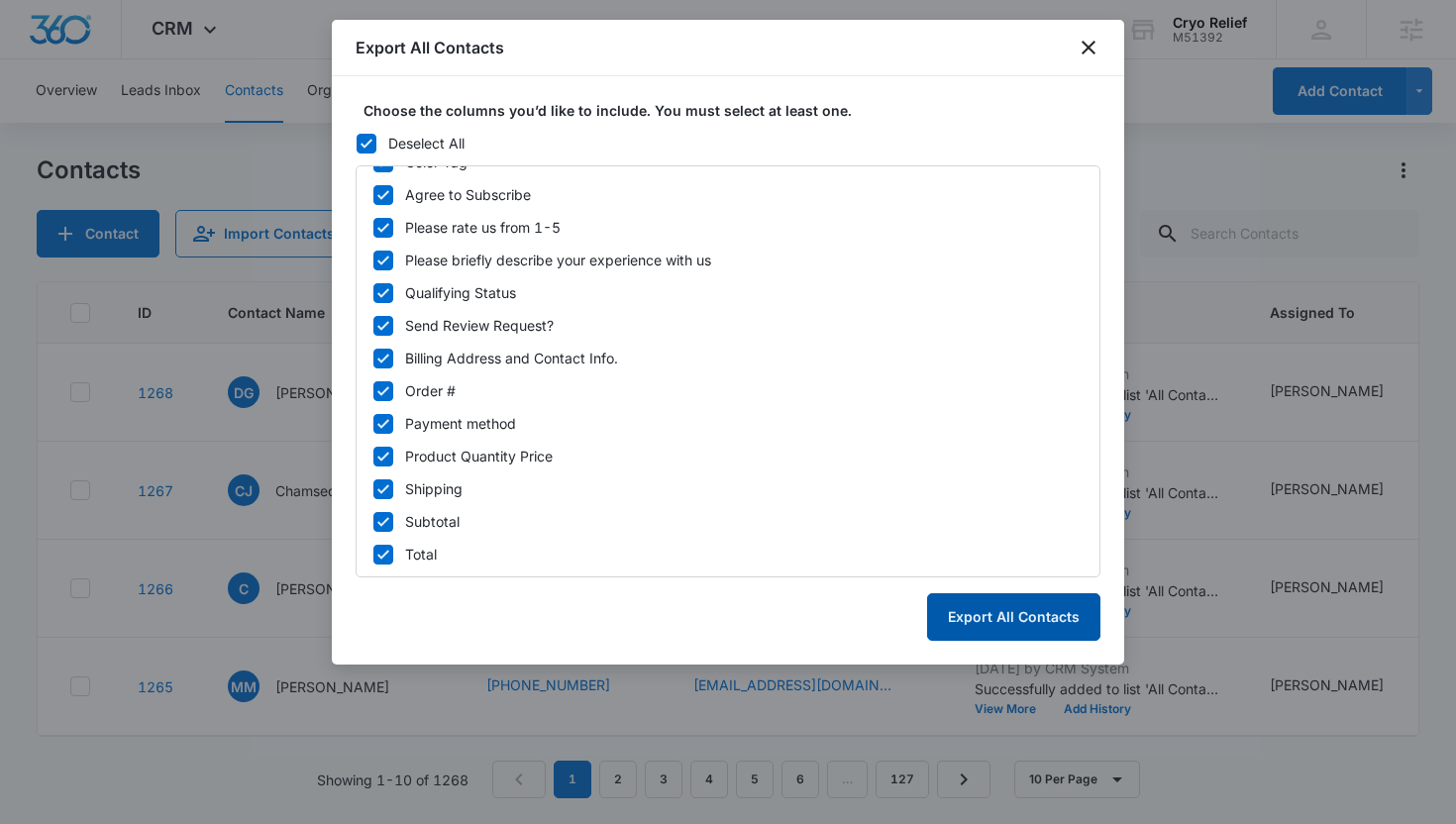click on "Export All Contacts" at bounding box center (1013, 617) 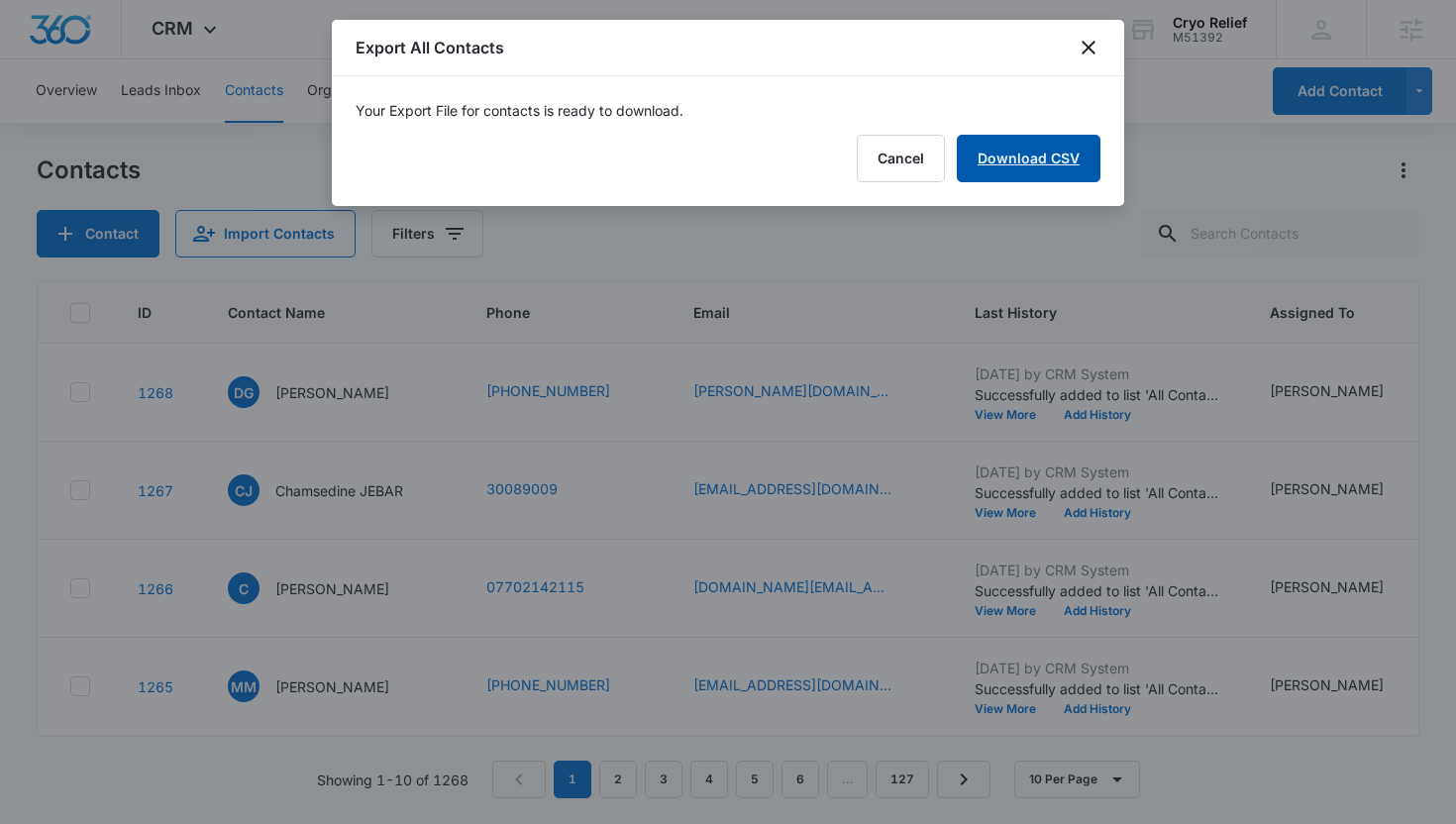 click on "Download CSV" at bounding box center (1028, 158) 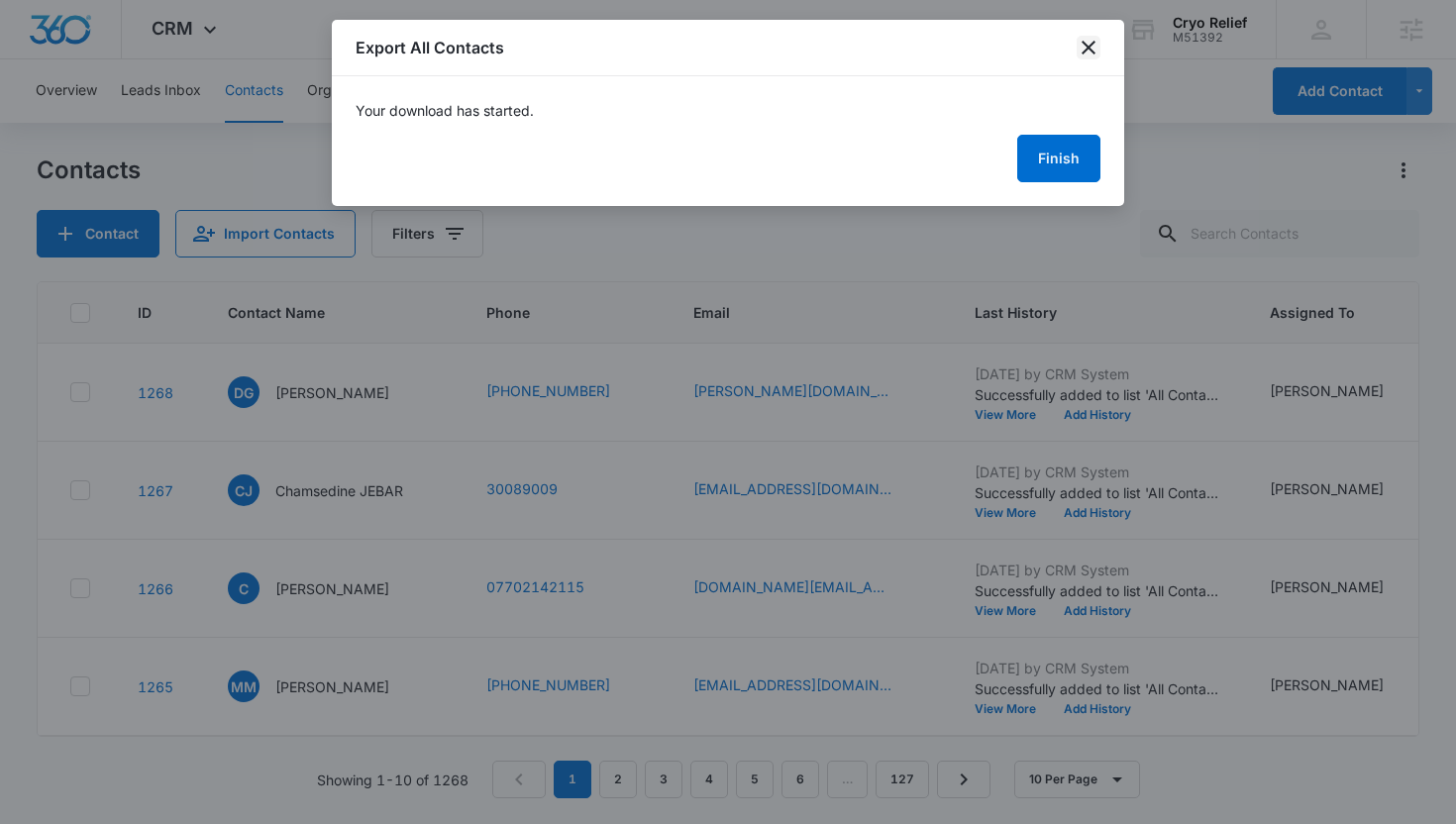 click 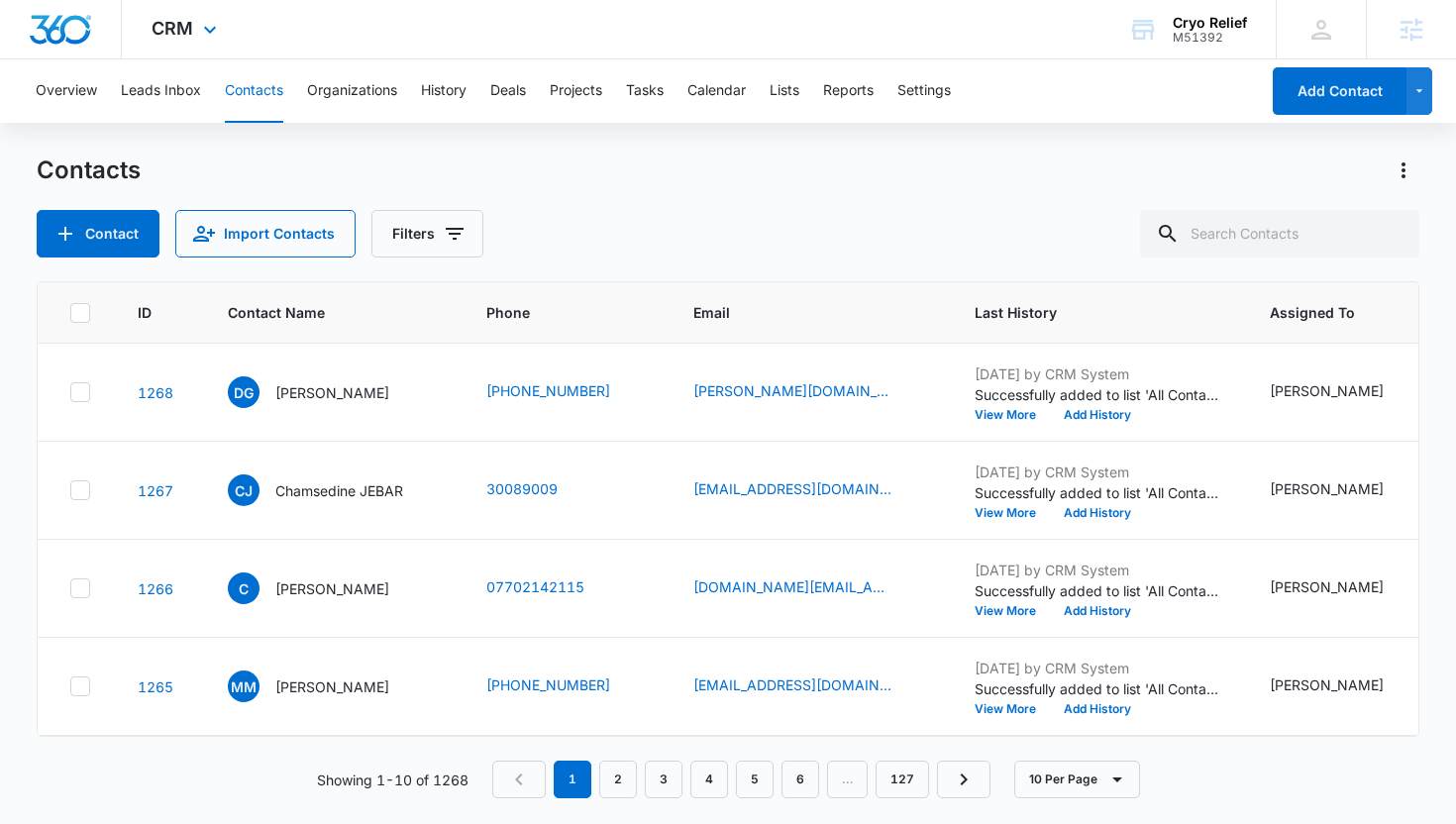 click on "CRM Apps Reputation Forms CRM Email Social POS Content Ads Intelligence Files Brand Settings" at bounding box center (186, 29) 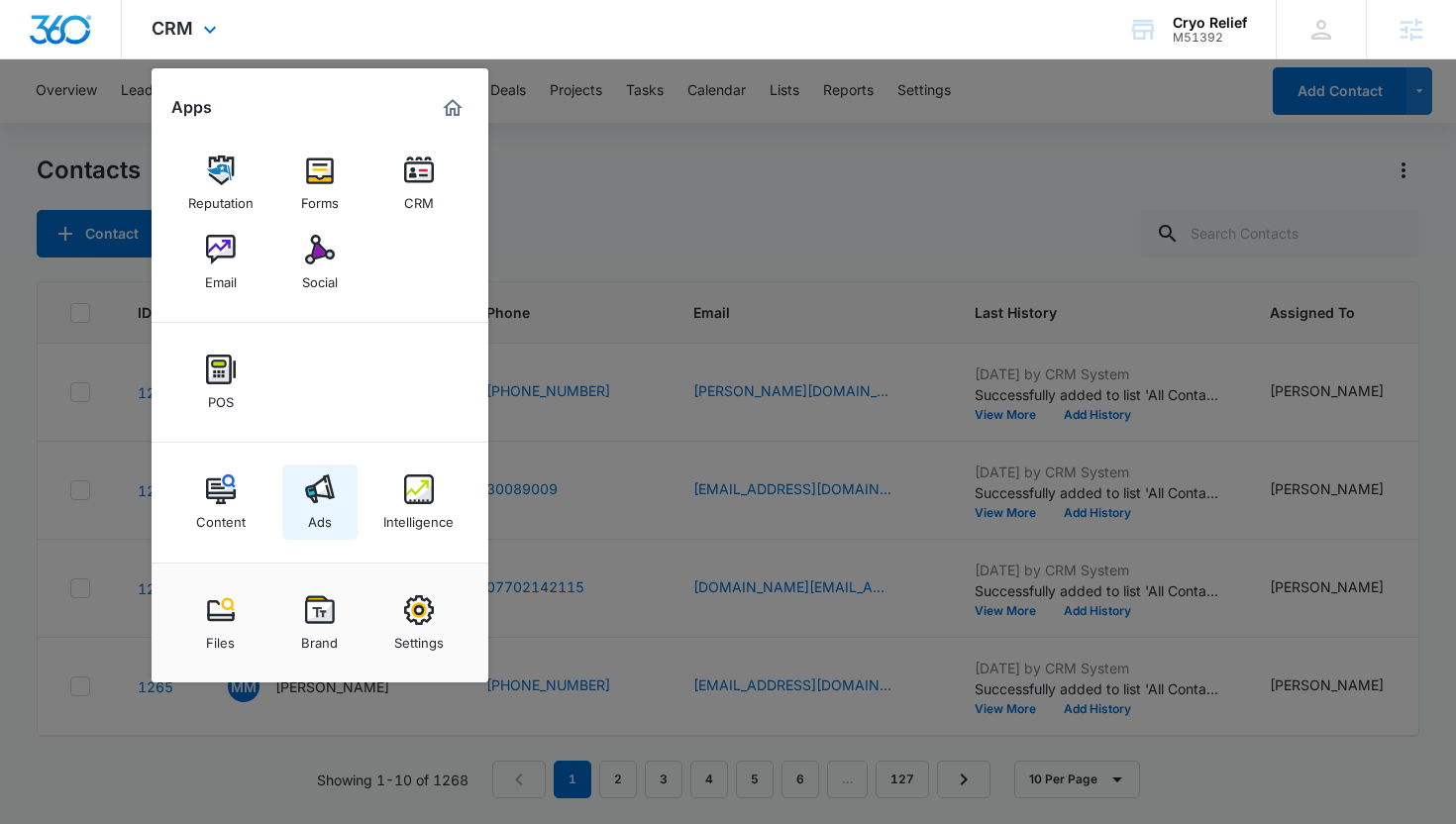 click on "Ads" at bounding box center (320, 502) 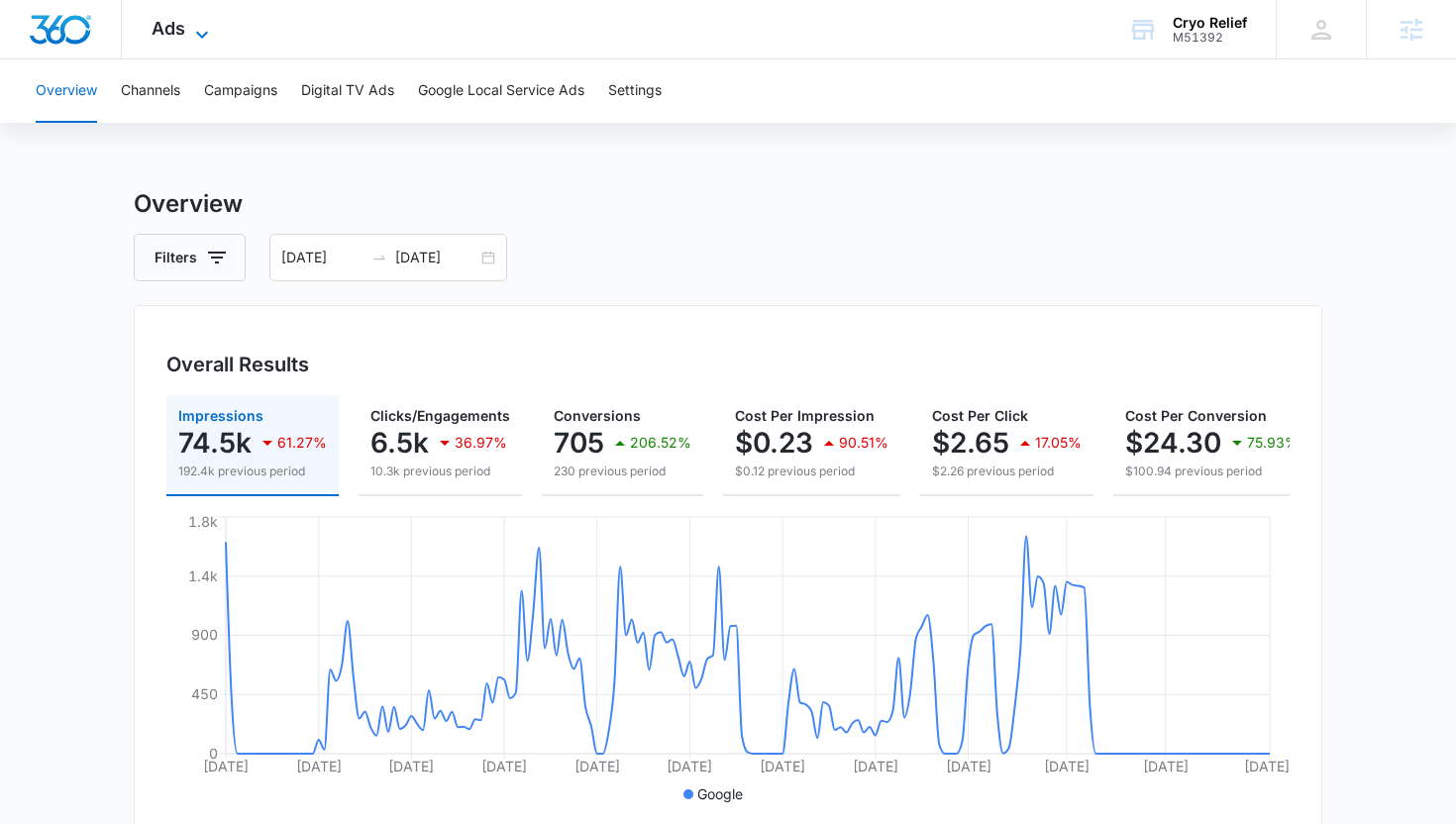 click 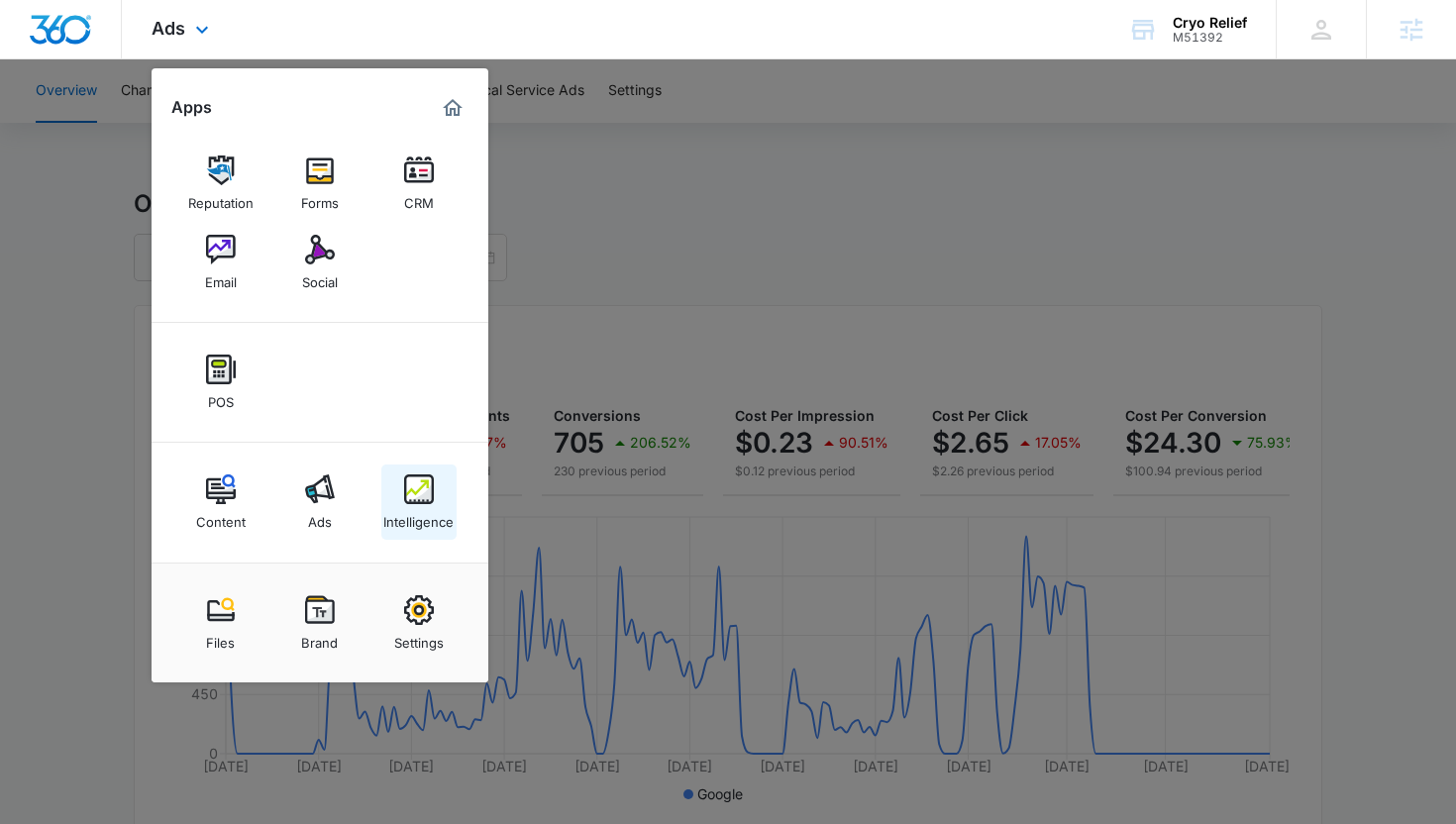 click at bounding box center [419, 489] 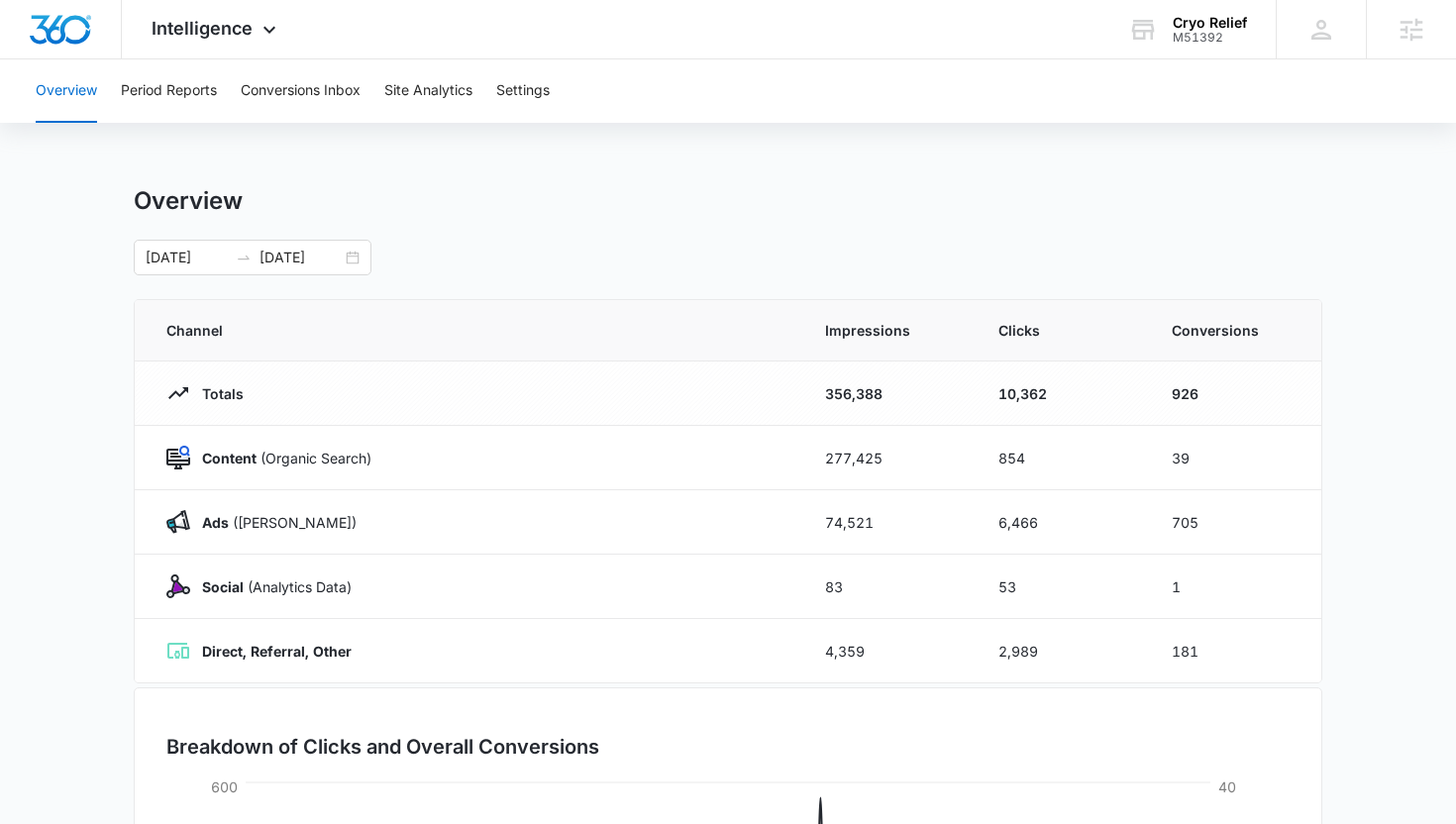 click on "Overview Period Reports Conversions Inbox Site Analytics Settings Overview [DATE] [DATE] Channel Impressions Clicks Conversions Totals   356,388 10,362 926 Content   (Organic Search) 277,425 854 39 Ads   ([PERSON_NAME]) 74,521 6,466 705 Social   (Analytics Data) 83 53 1 Direct, Referral, Other   4,359 2,989 181 Breakdown of Clicks and Overall Conversions [DATE] [DATE] [DATE] [DATE] [DATE] [DATE] [DATE] 0 150 300 450 600 Clicks 0 10 20 30 40 Conversions Organic Search [PERSON_NAME] Social Direct, Referral, Other Conversions" at bounding box center [728, 643] 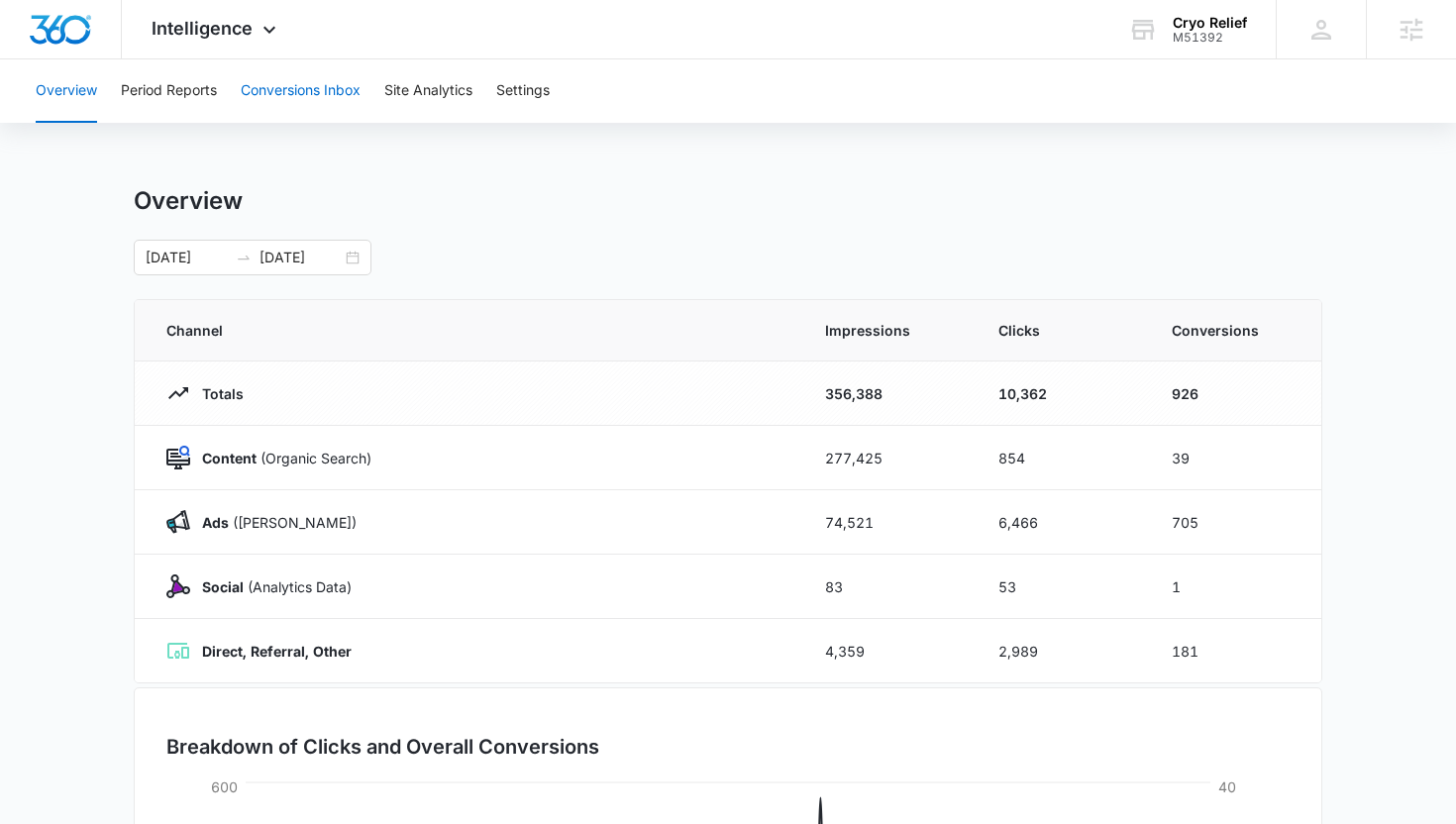 click on "Conversions Inbox" at bounding box center (300, 91) 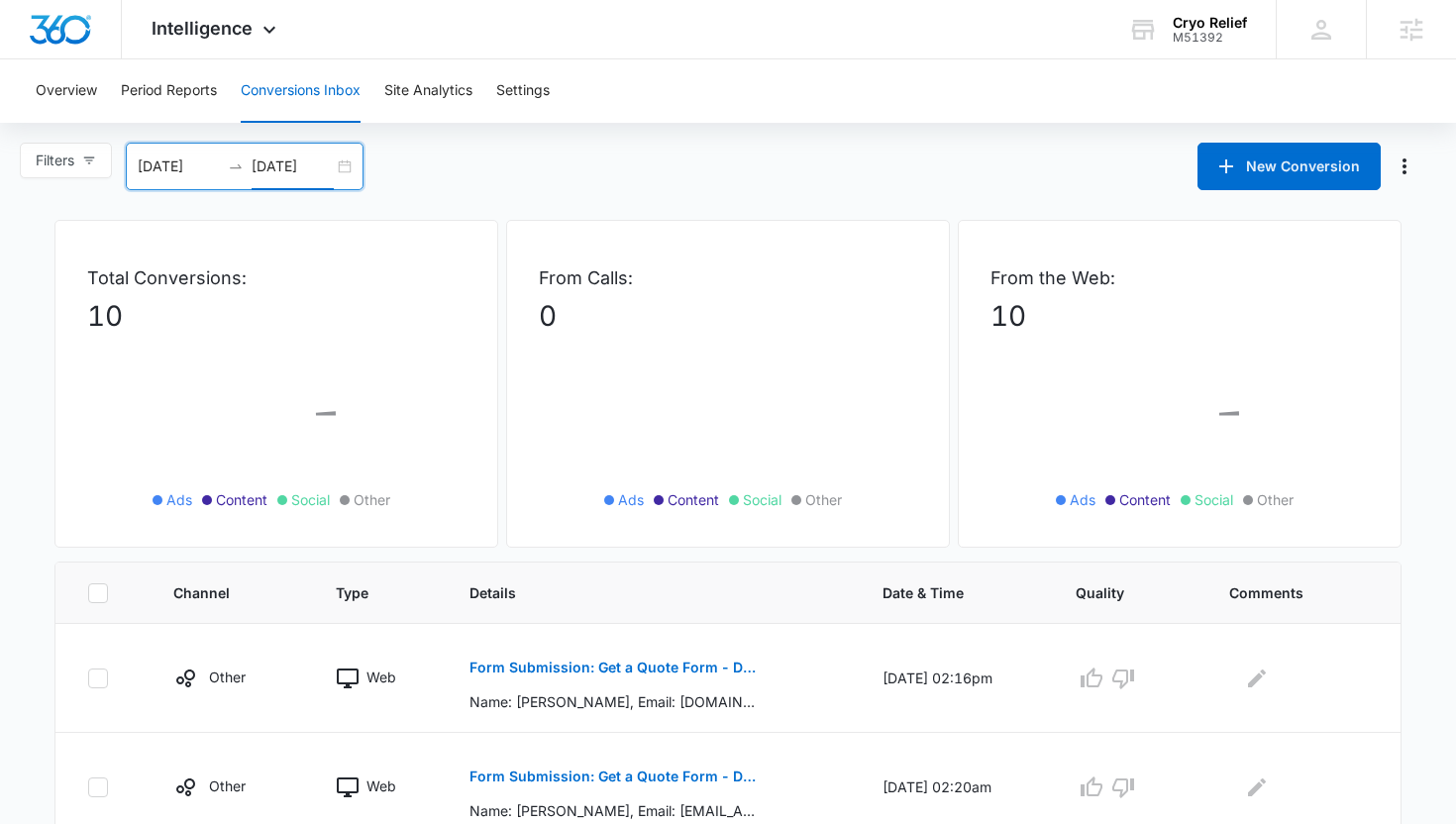 click on "[DATE]" at bounding box center (292, 166) 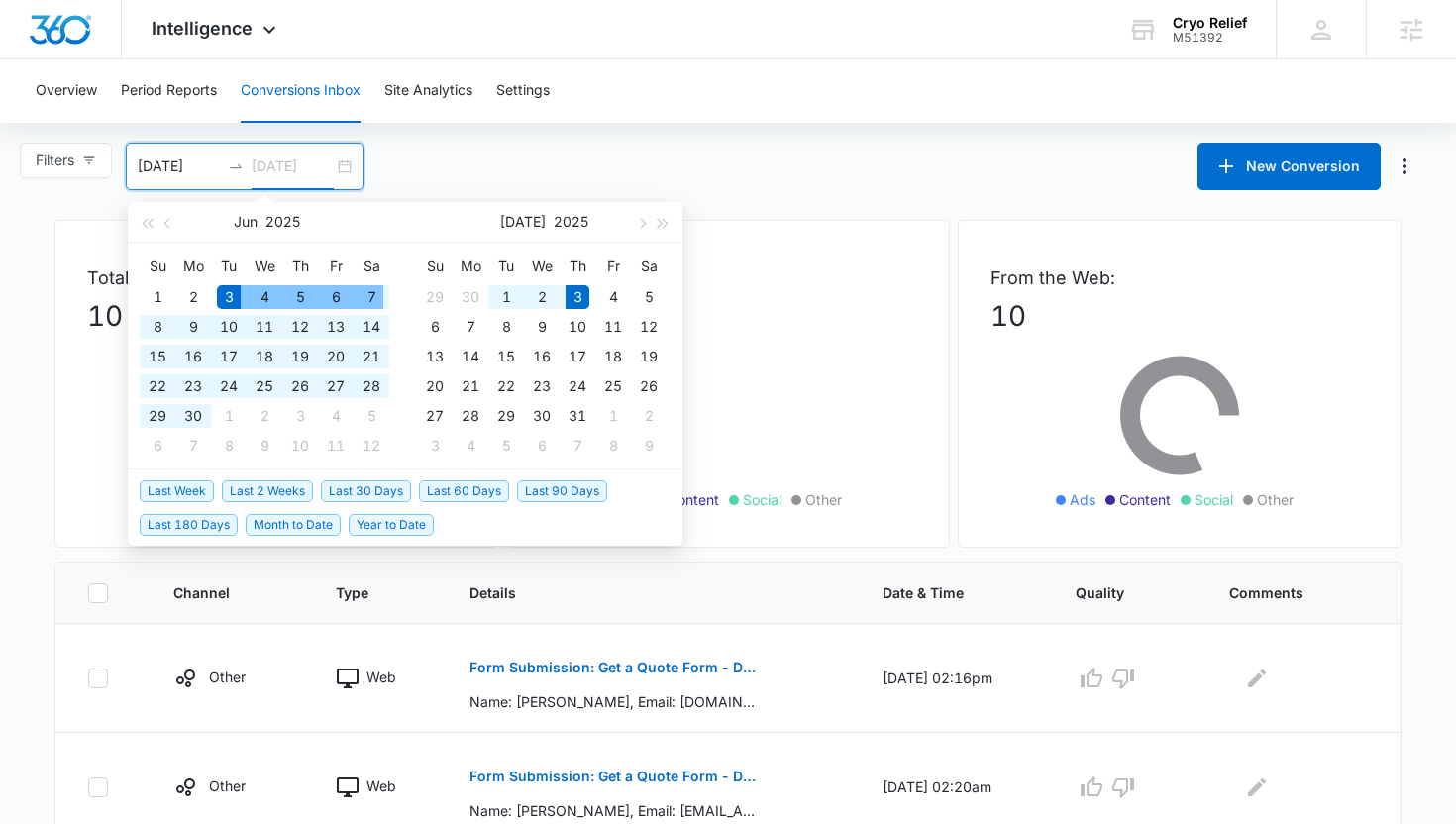 type on "[DATE]" 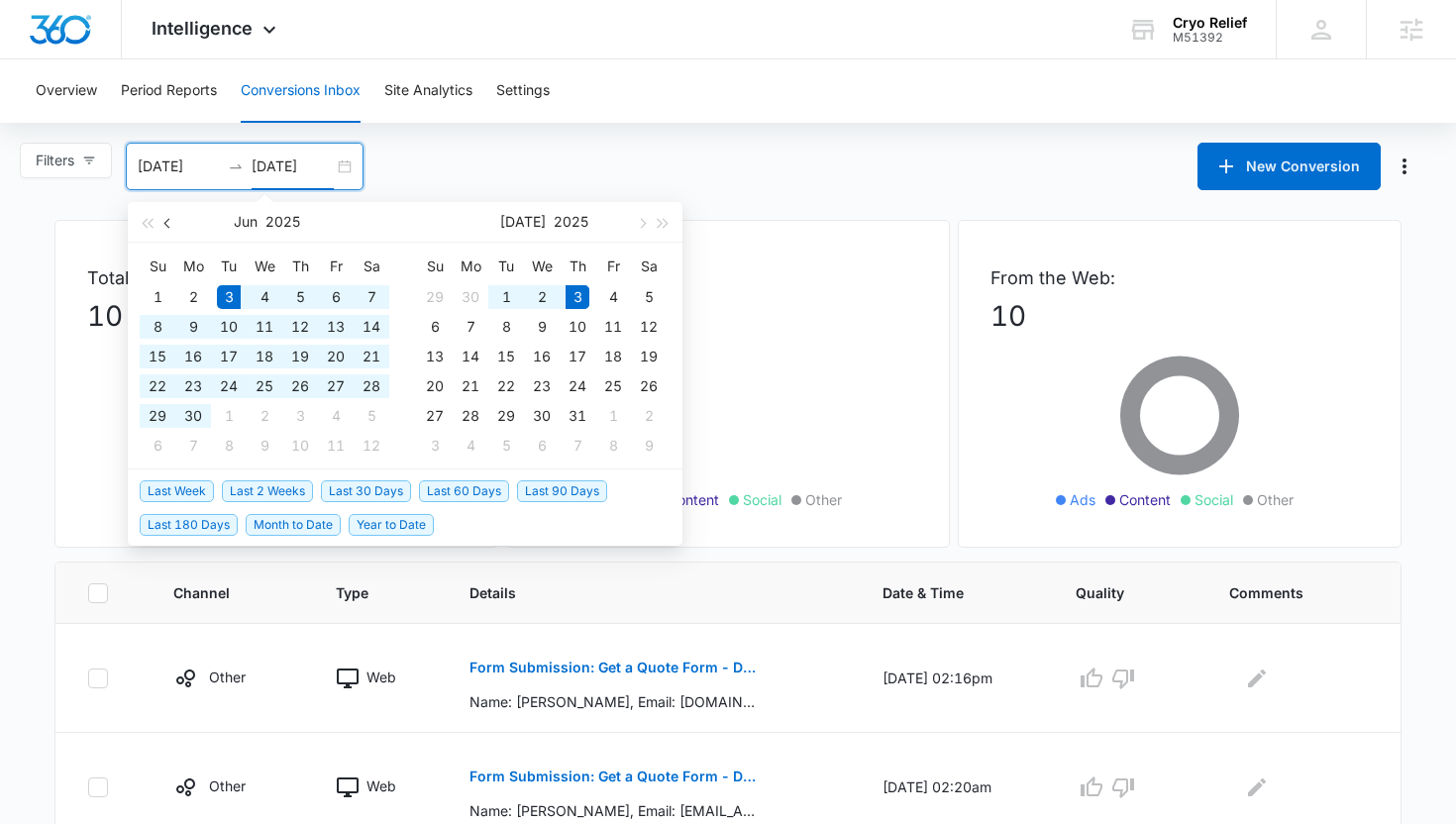 click at bounding box center (168, 222) 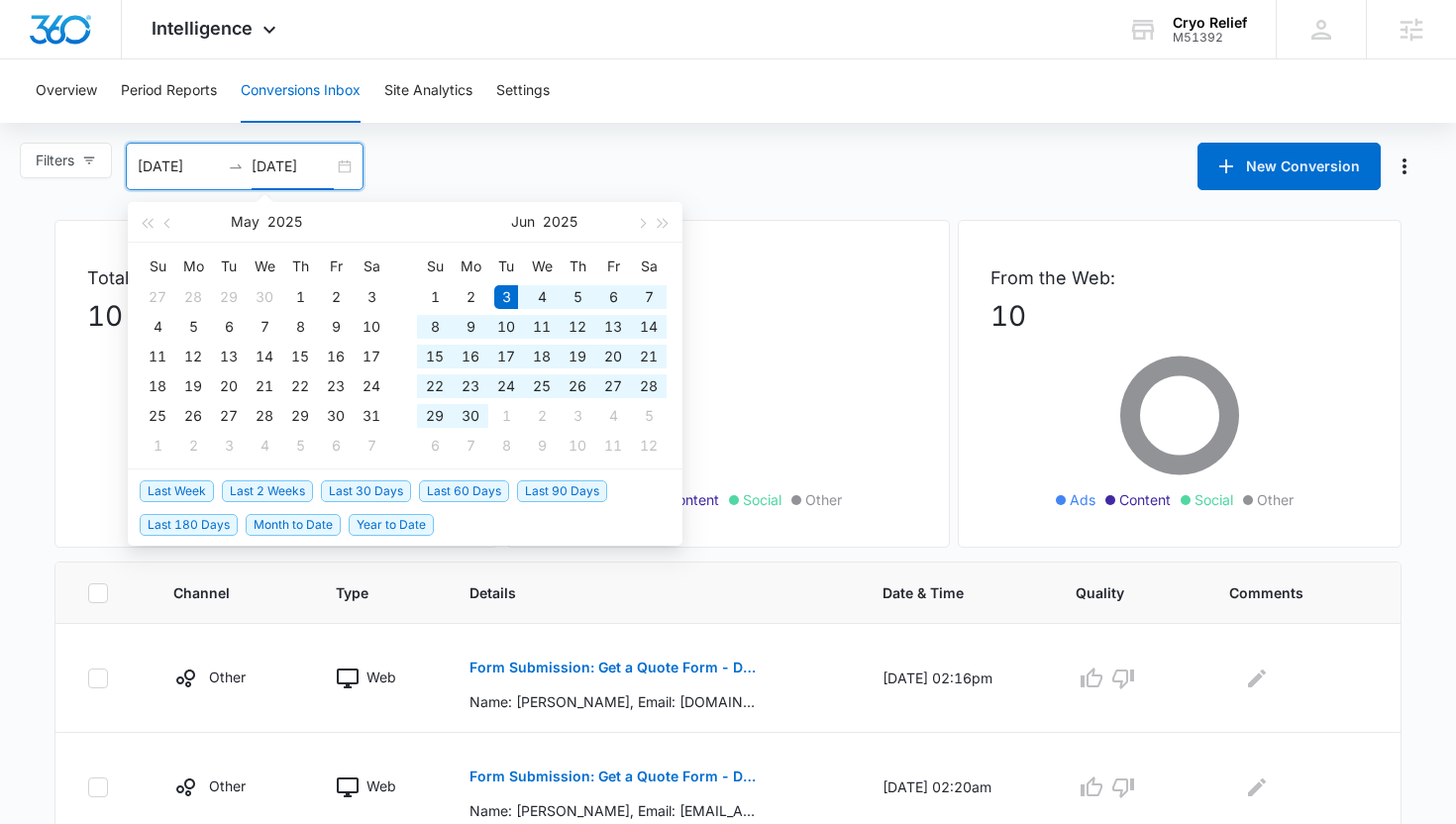 click on "[DATE]" at bounding box center (178, 166) 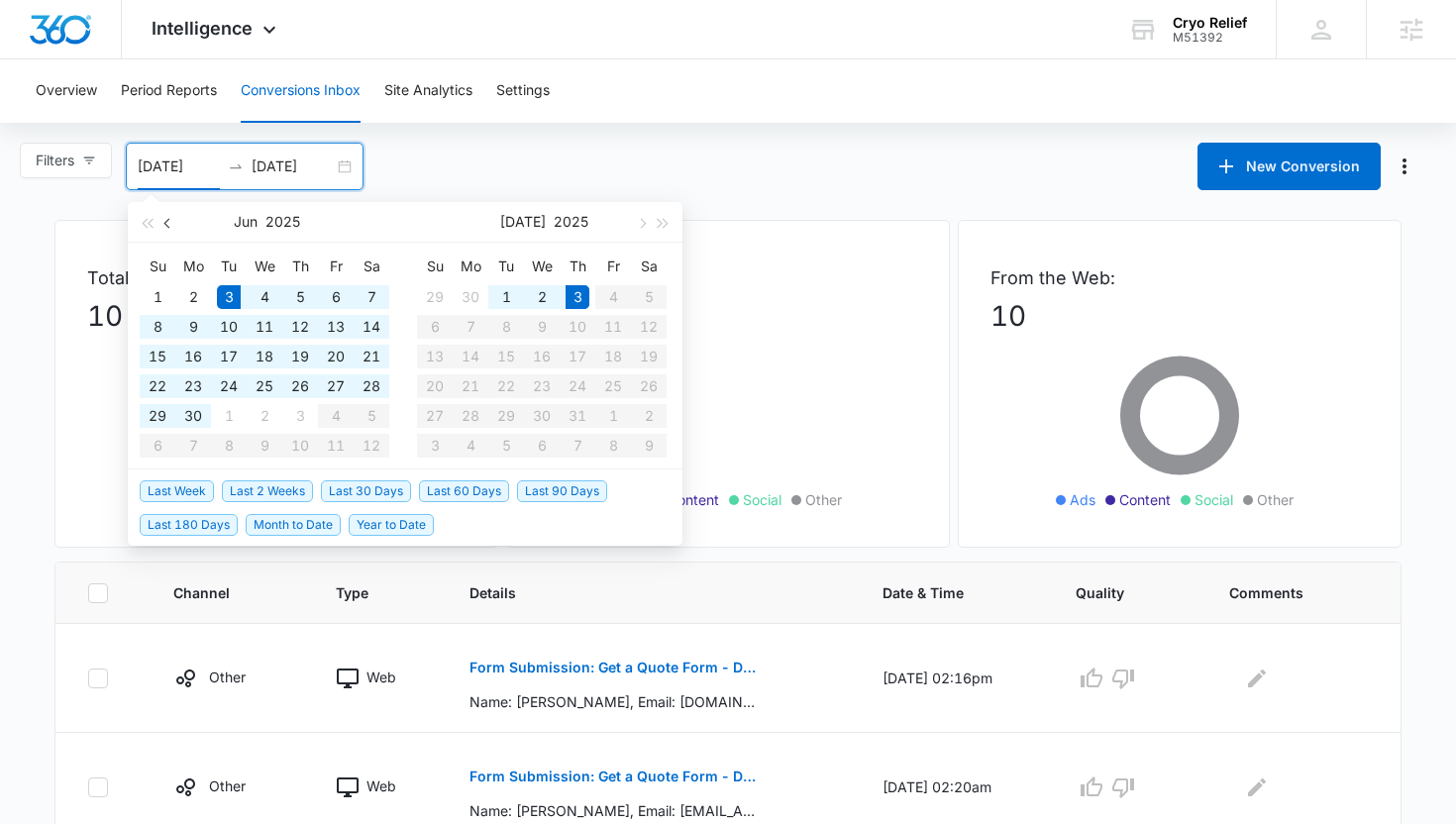 click at bounding box center [169, 223] 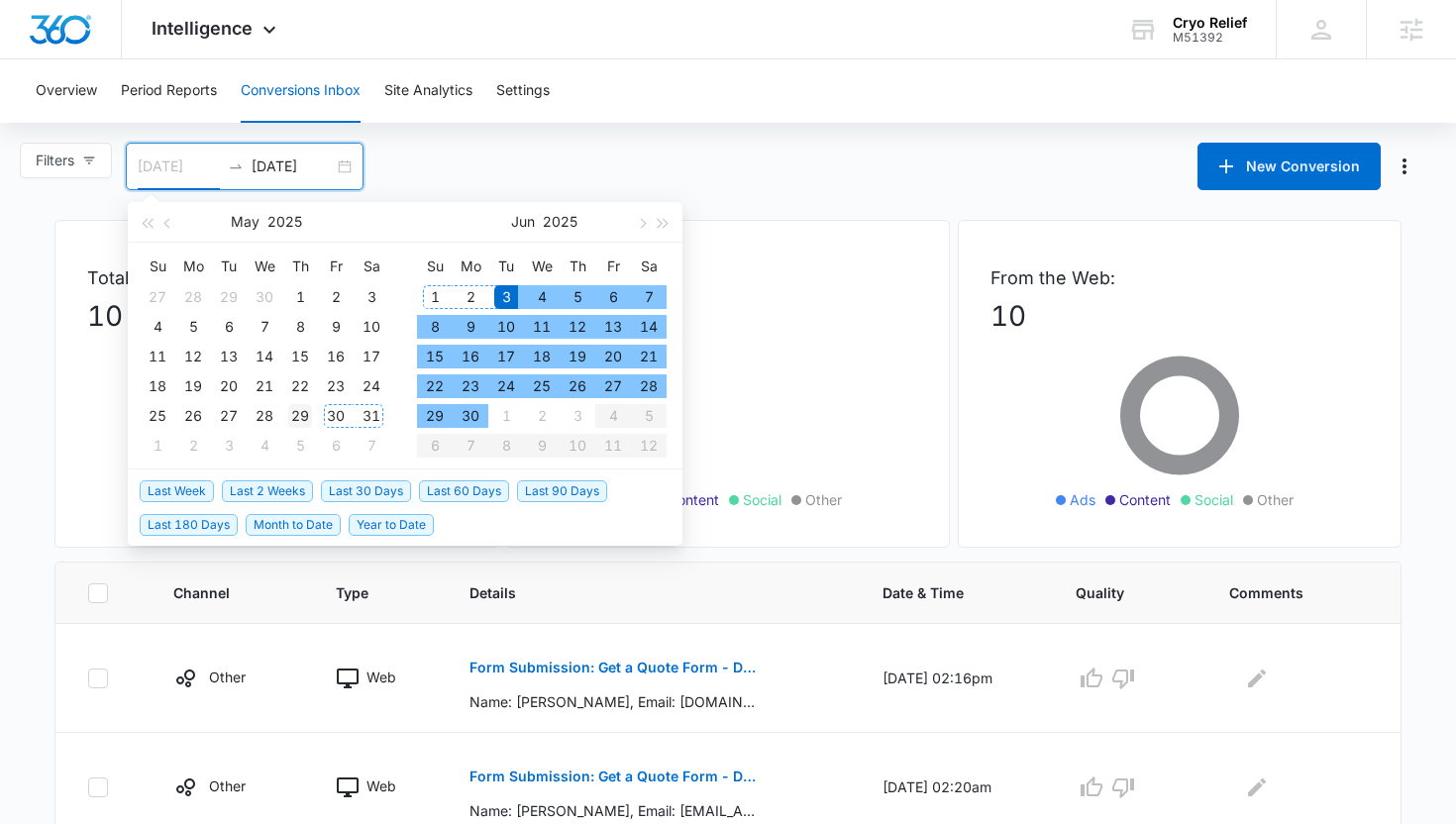 type on "[DATE]" 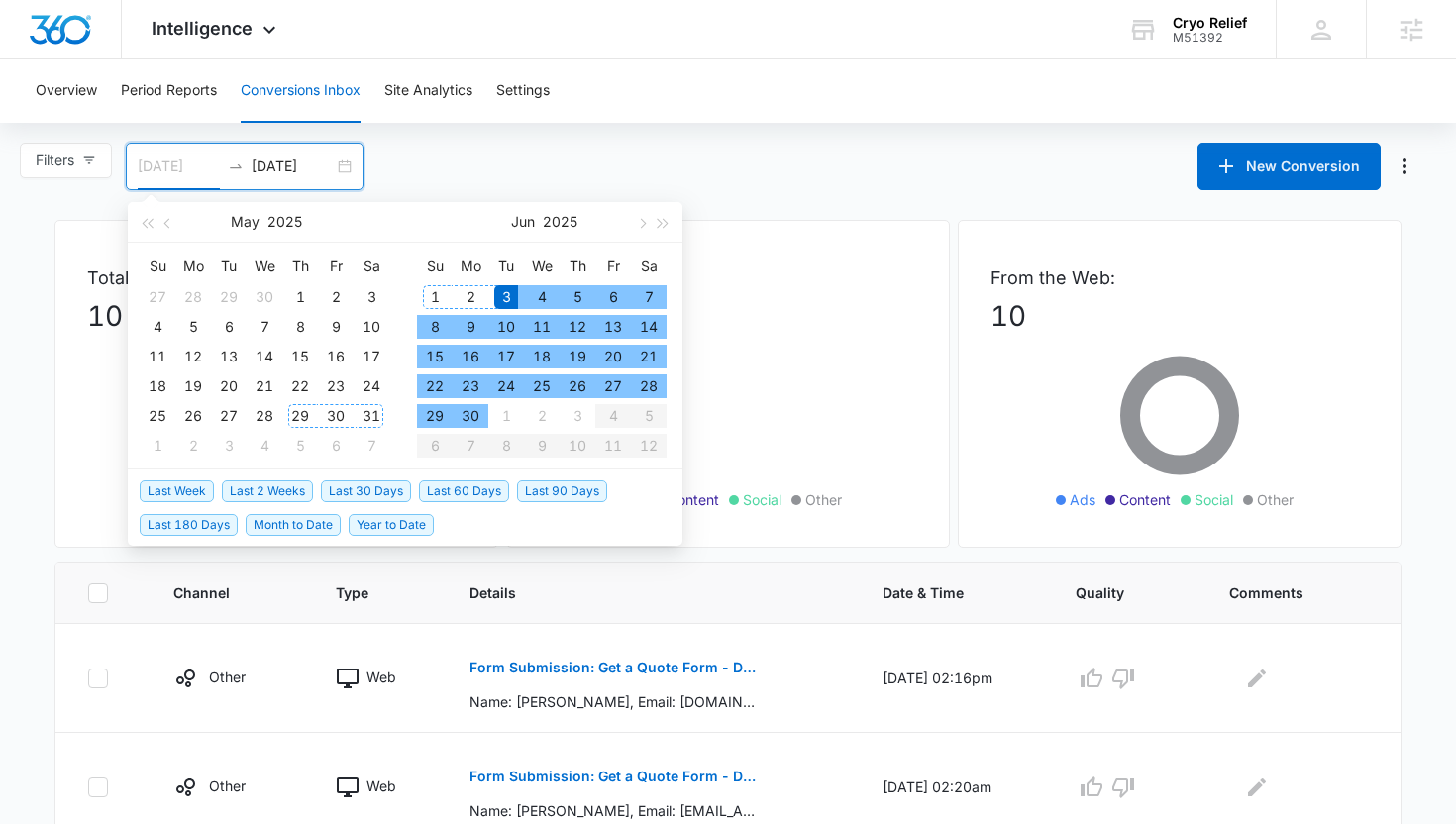 click on "29" at bounding box center (300, 416) 